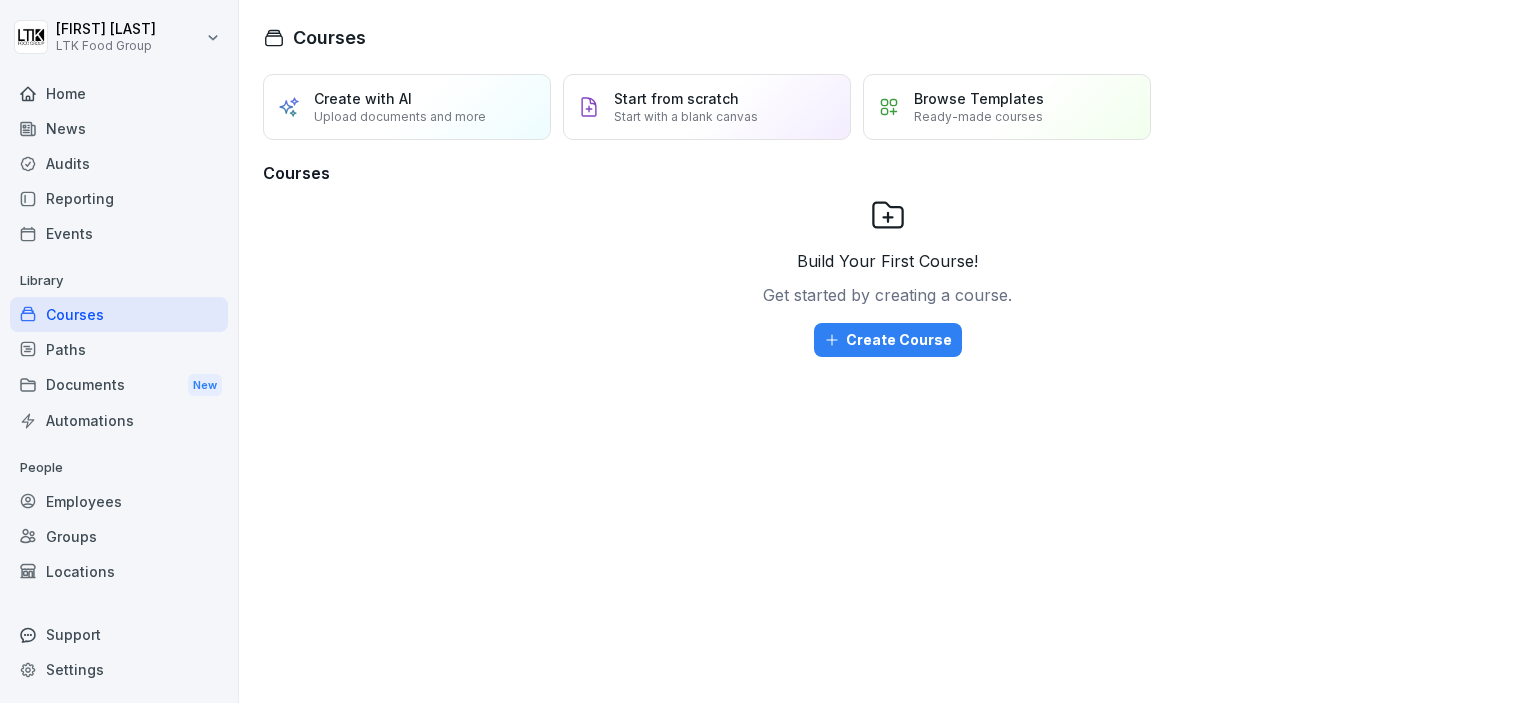 scroll, scrollTop: 0, scrollLeft: 0, axis: both 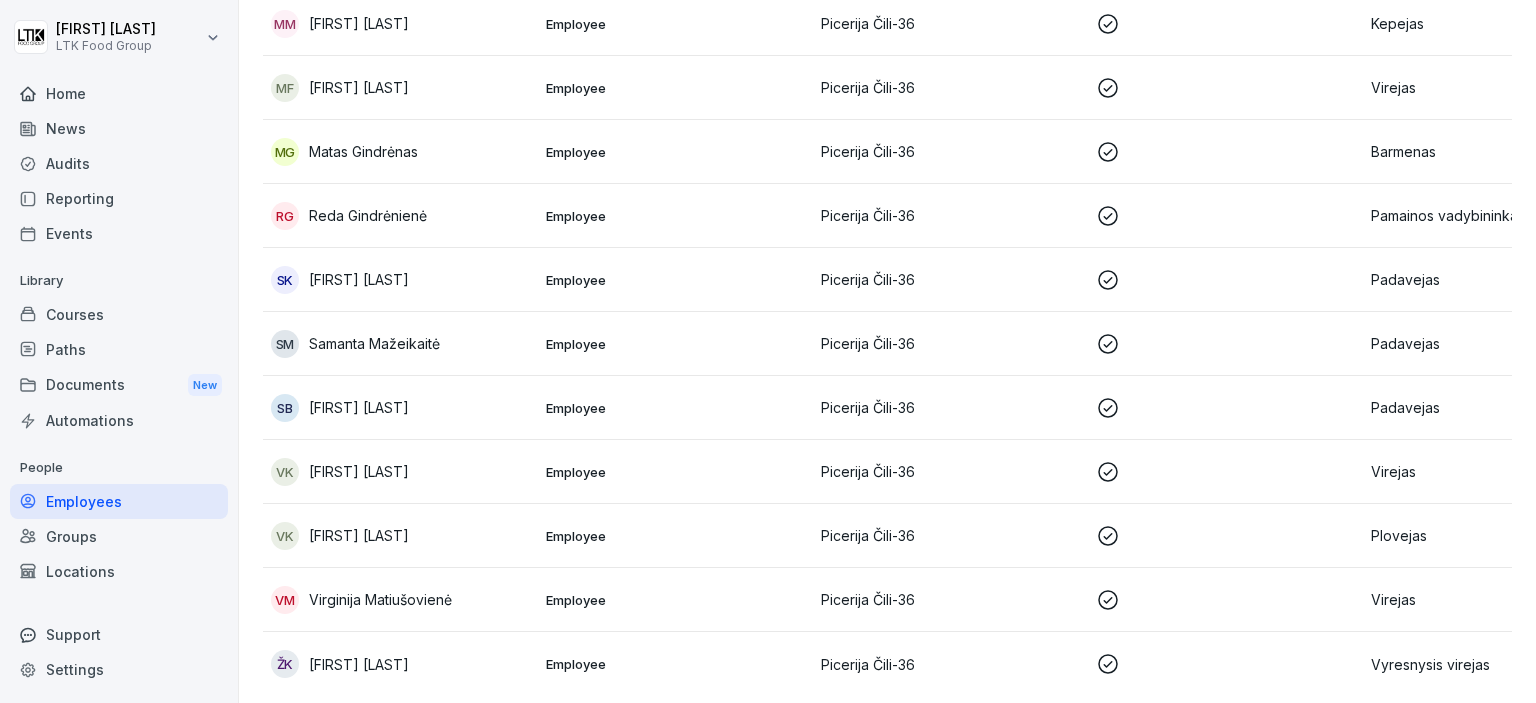 click on "[FIRST] [LAST]" at bounding box center [359, 279] 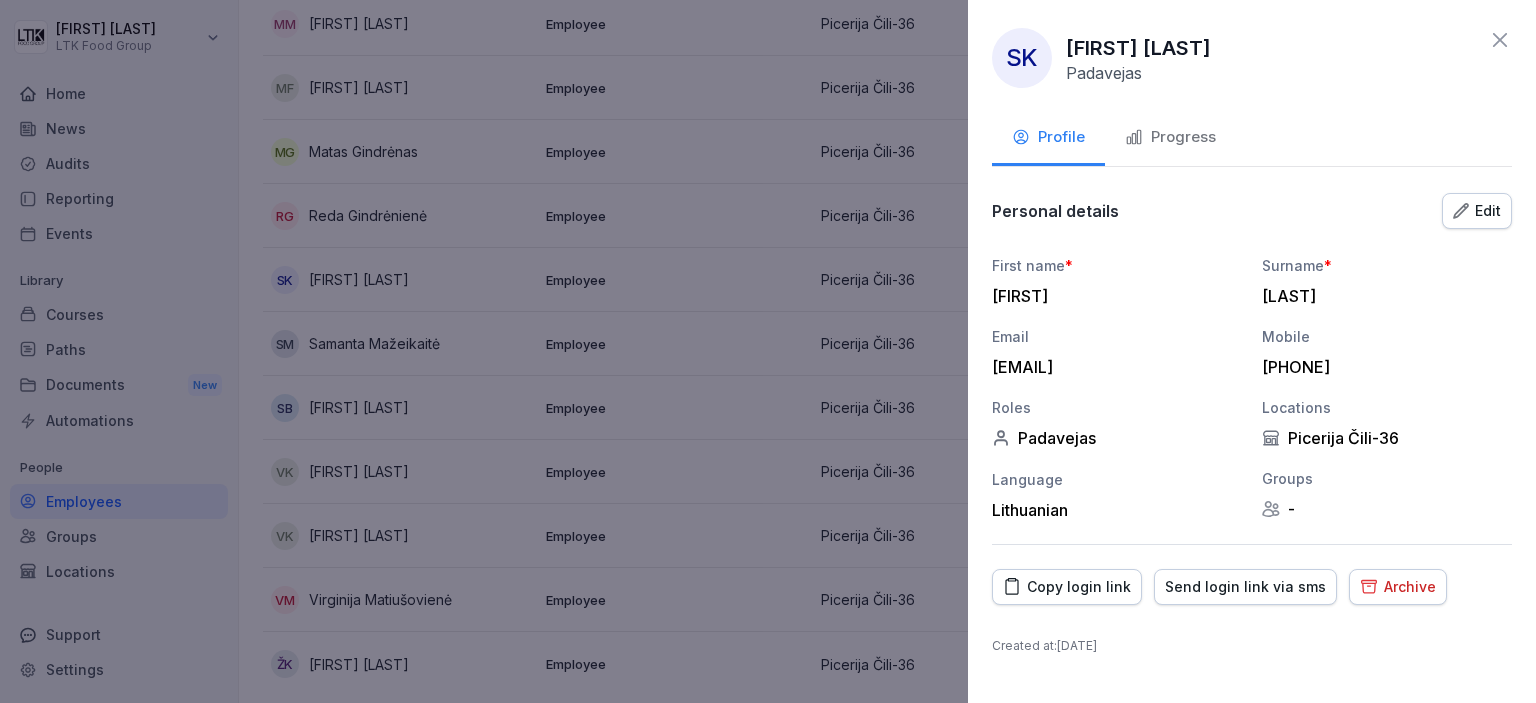 drag, startPoint x: 1155, startPoint y: 363, endPoint x: 990, endPoint y: 361, distance: 165.01212 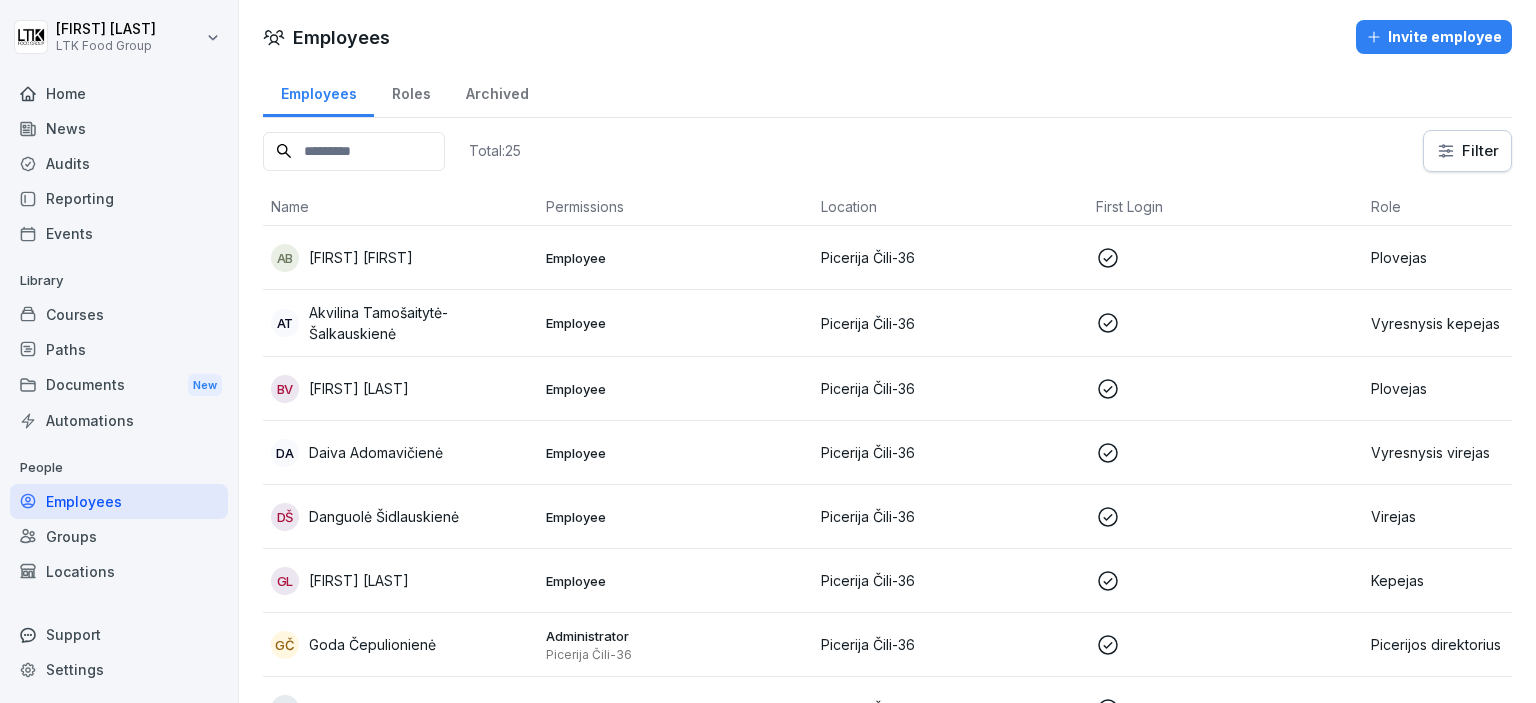 scroll, scrollTop: 0, scrollLeft: 0, axis: both 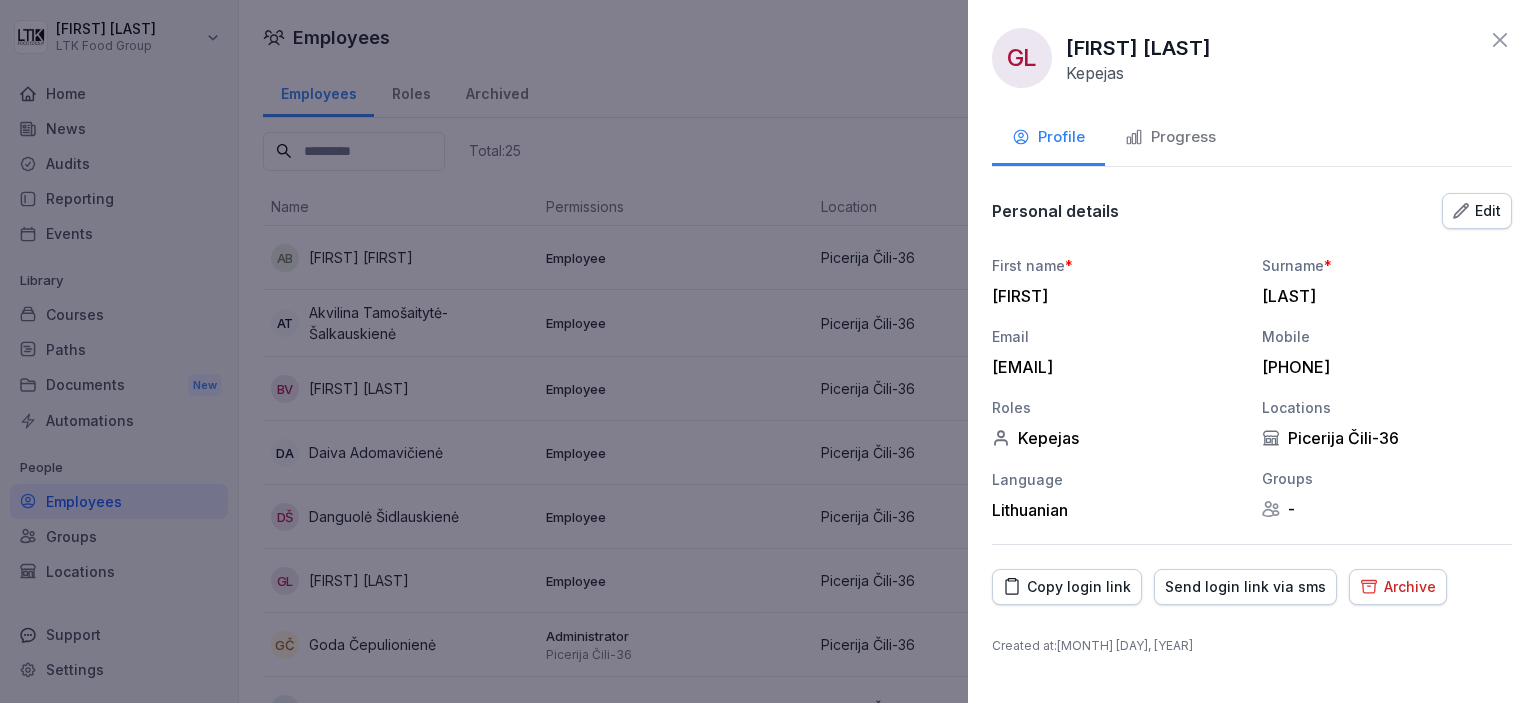 click on "Progress" at bounding box center (1170, 137) 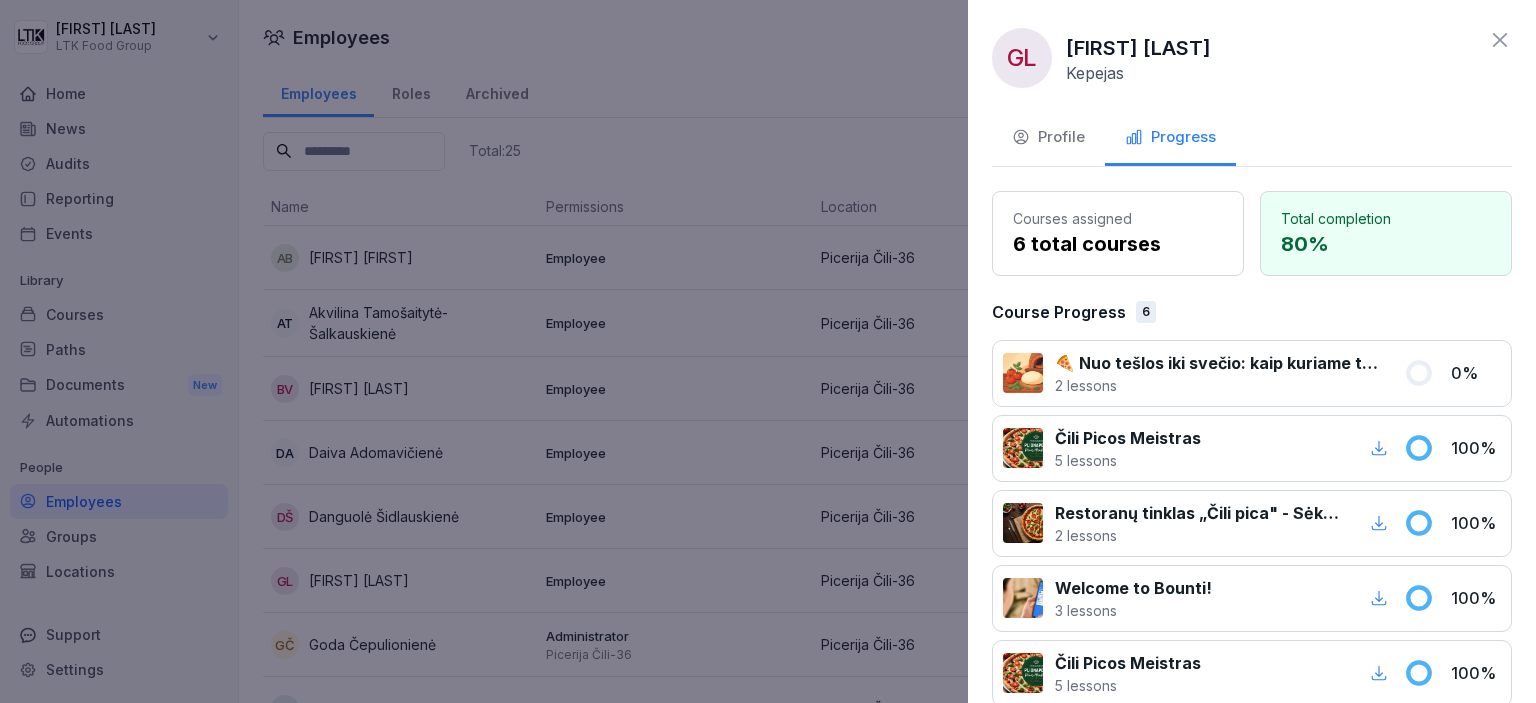 click at bounding box center [768, 351] 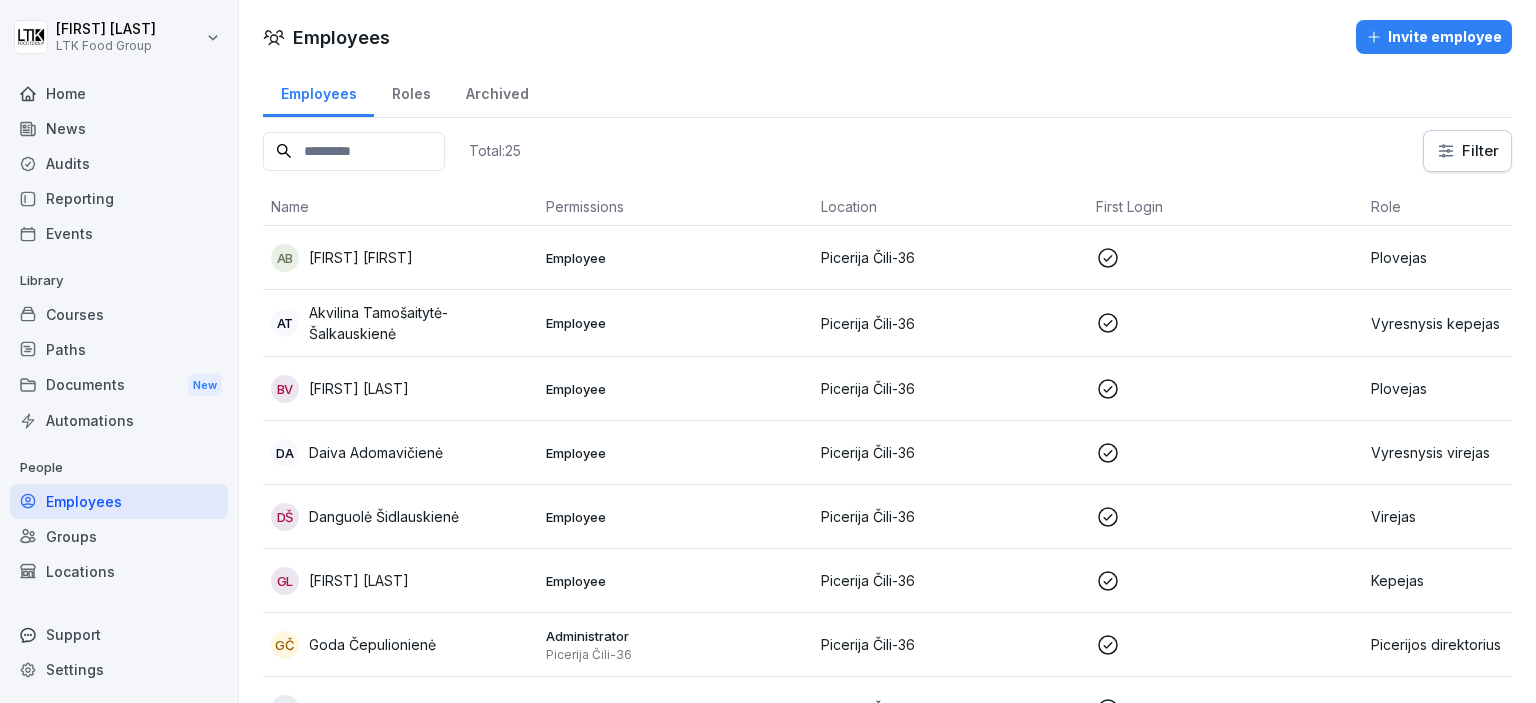 click on "Akvilina Tamošaitytė-Šalkauskienė" at bounding box center (419, 323) 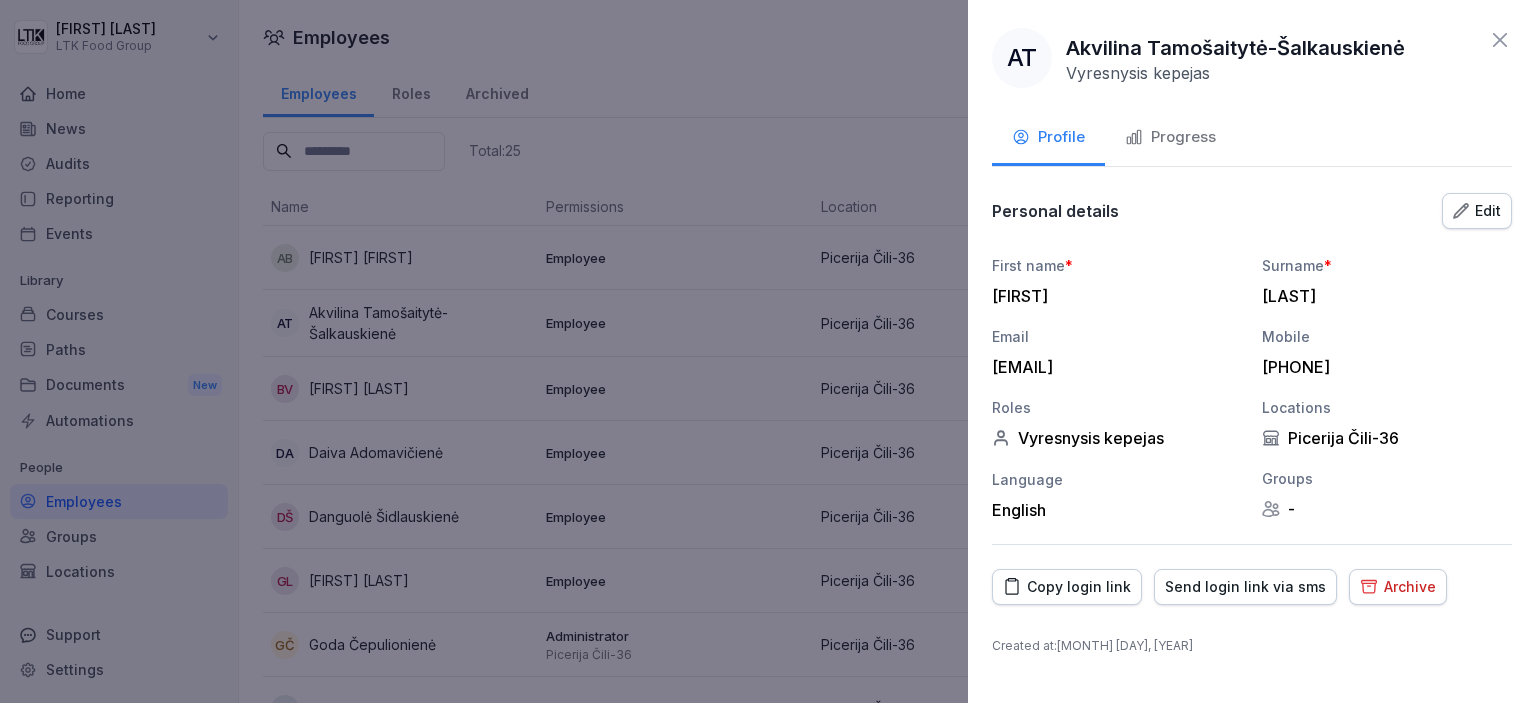 click on "Progress" at bounding box center [1170, 137] 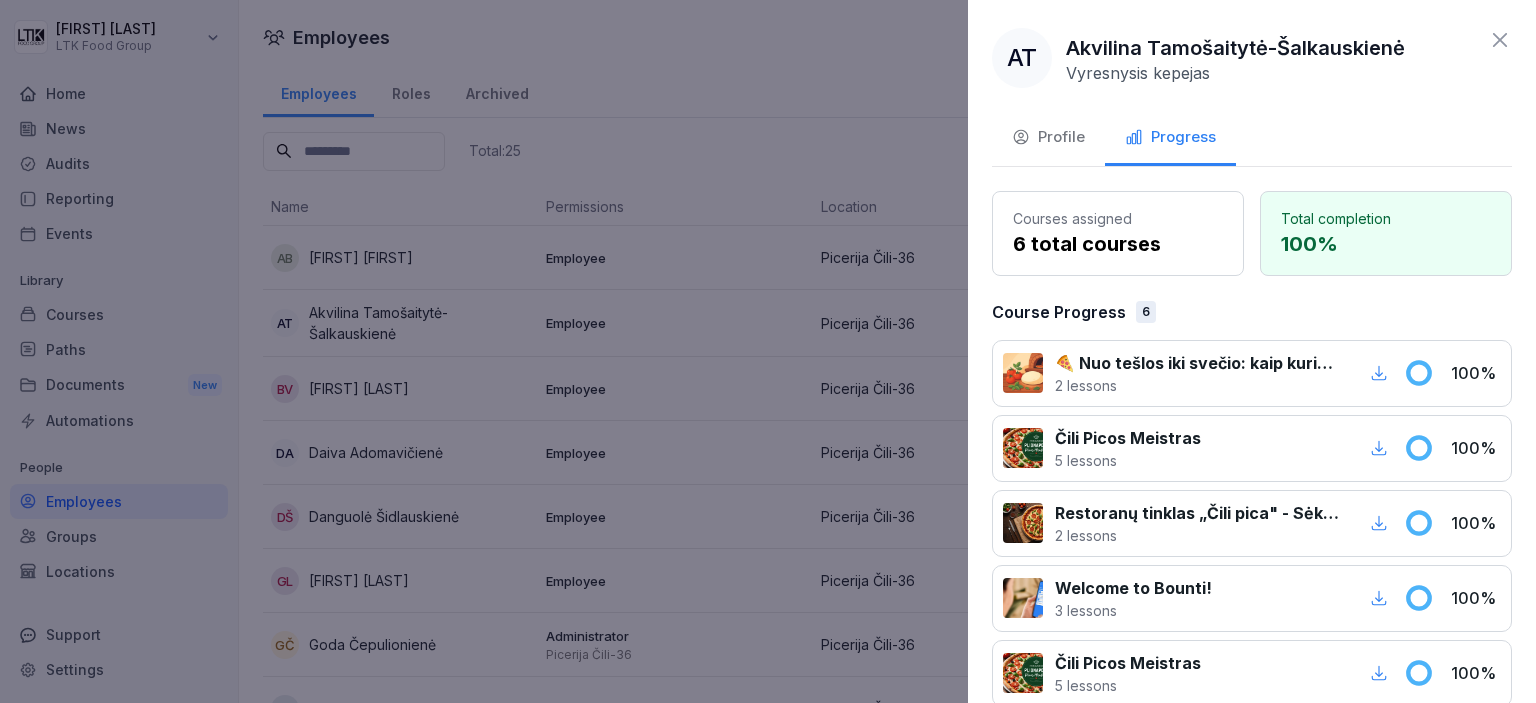 click at bounding box center (768, 351) 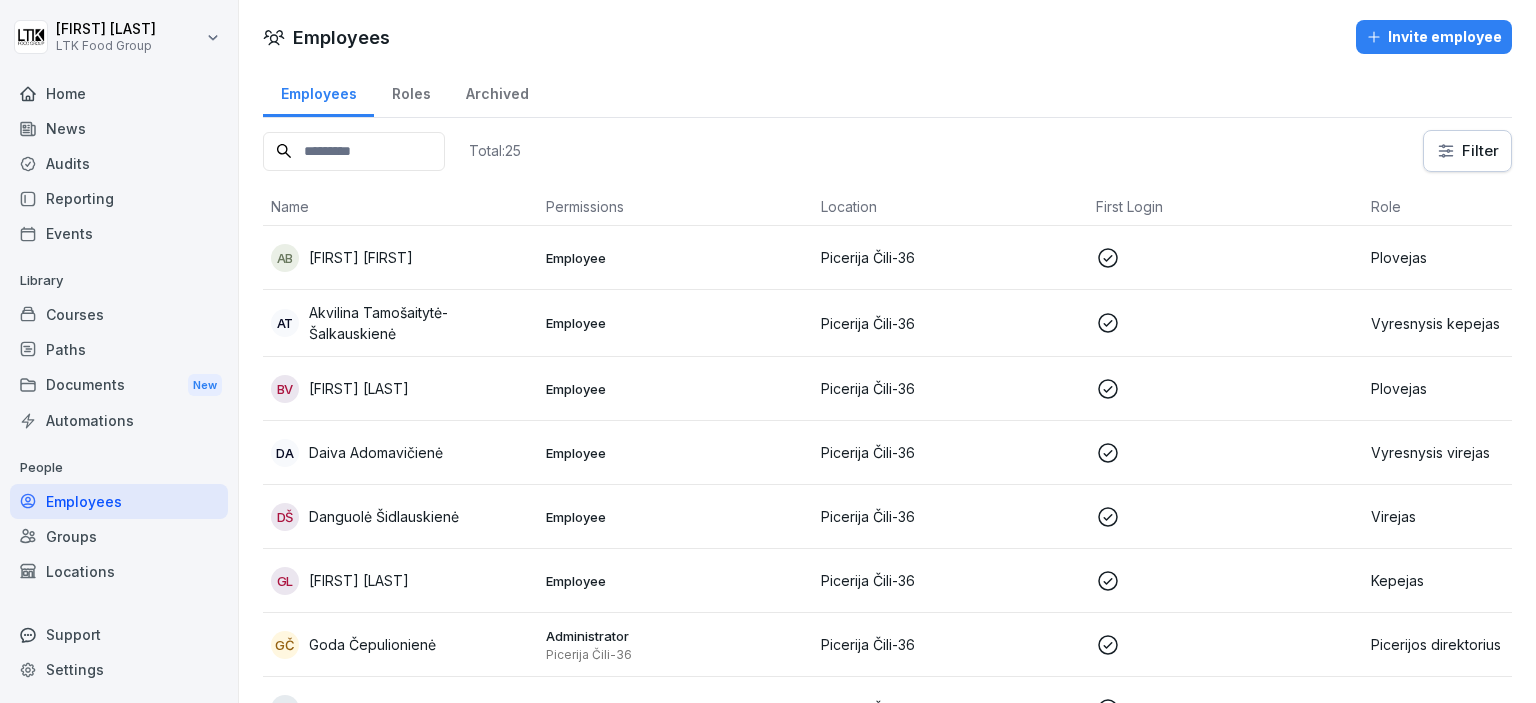 click on "[COUNTRY_CODE] [FIRST] [FIRST]" at bounding box center (400, 258) 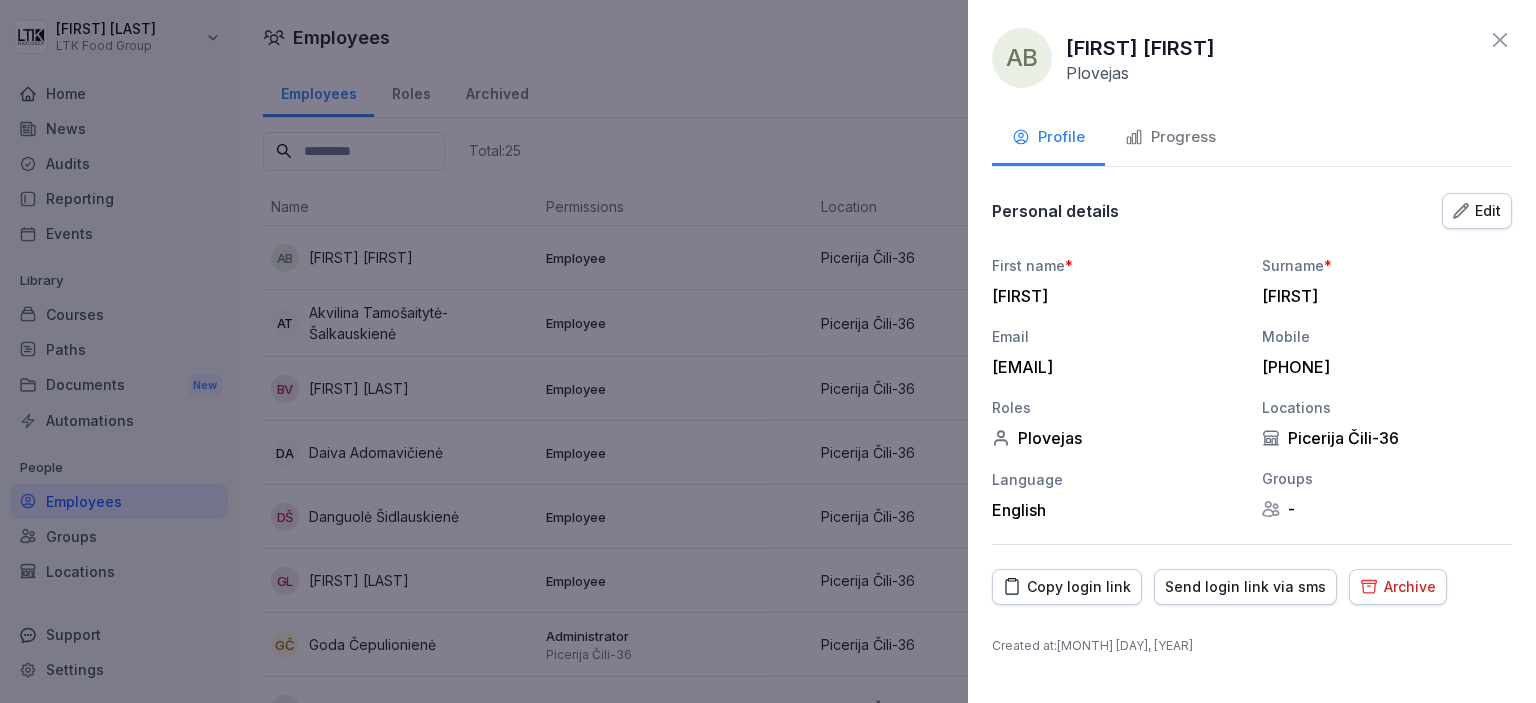 click on "Progress" at bounding box center [1170, 137] 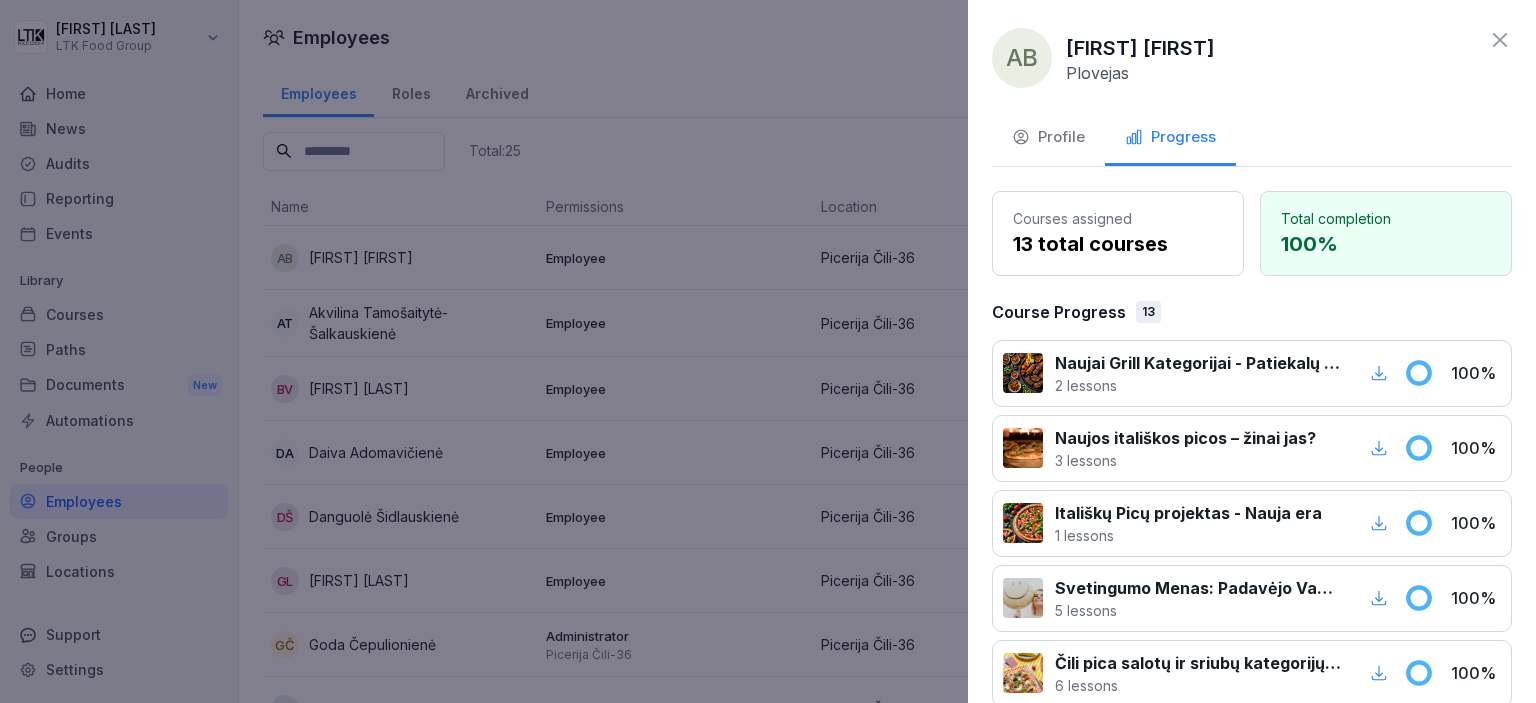 click at bounding box center [768, 351] 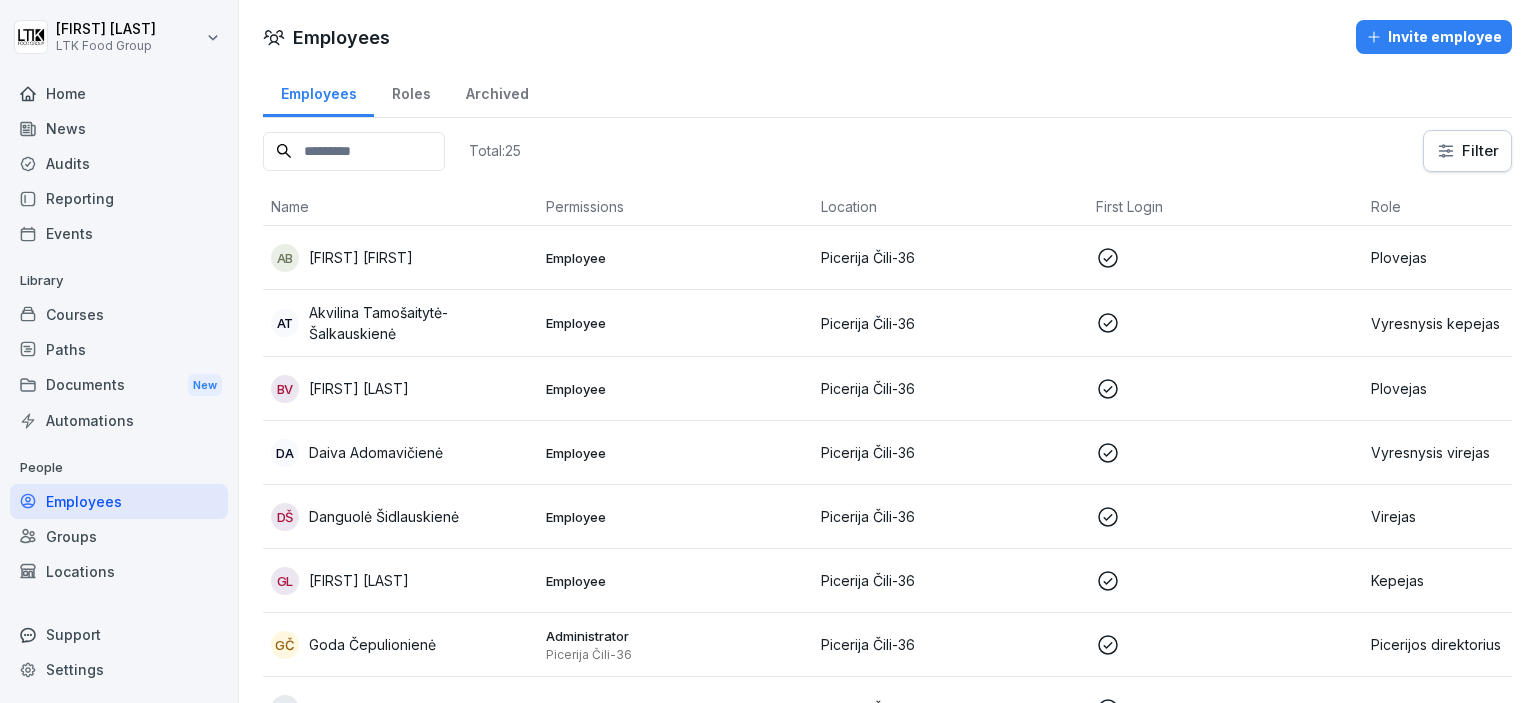 click on "[FIRST] [LAST]" at bounding box center [359, 388] 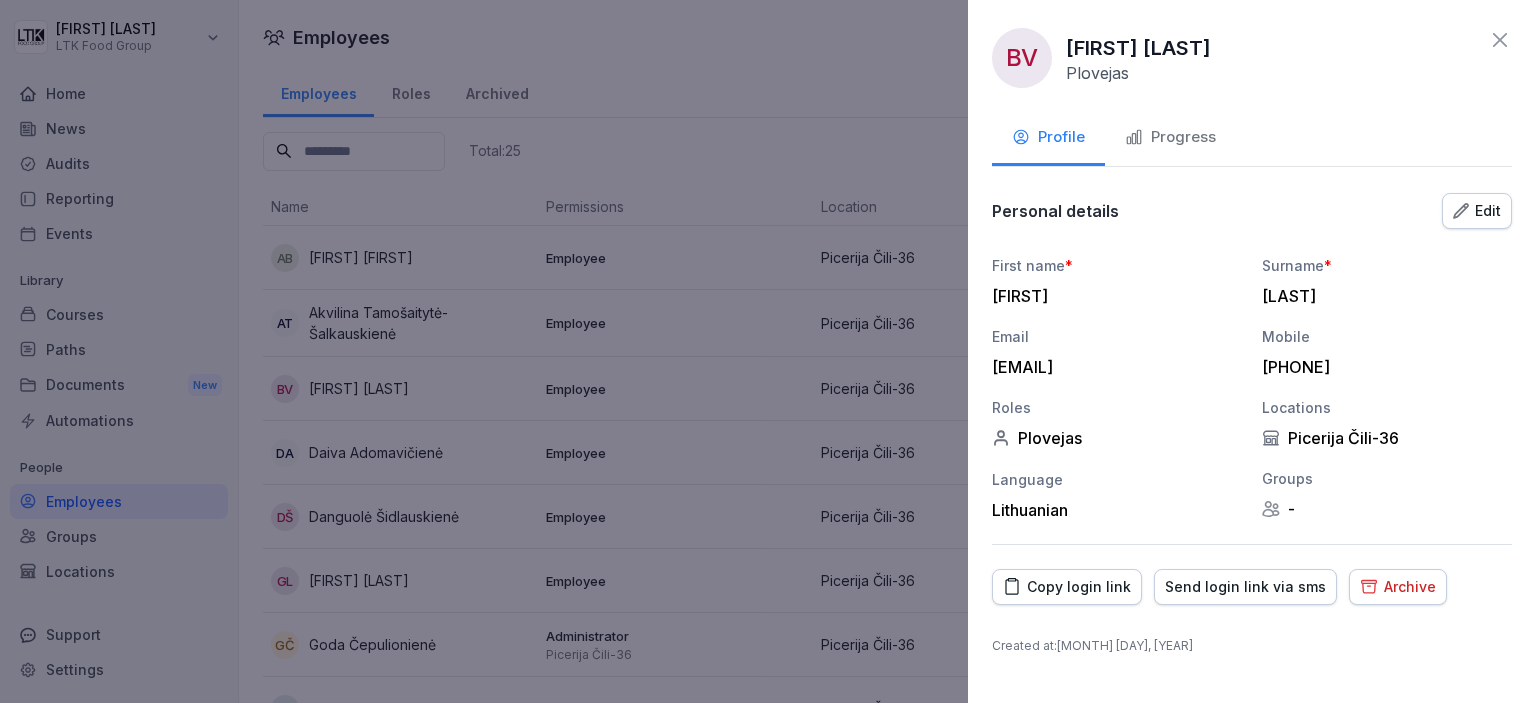 click on "Progress" at bounding box center (1170, 137) 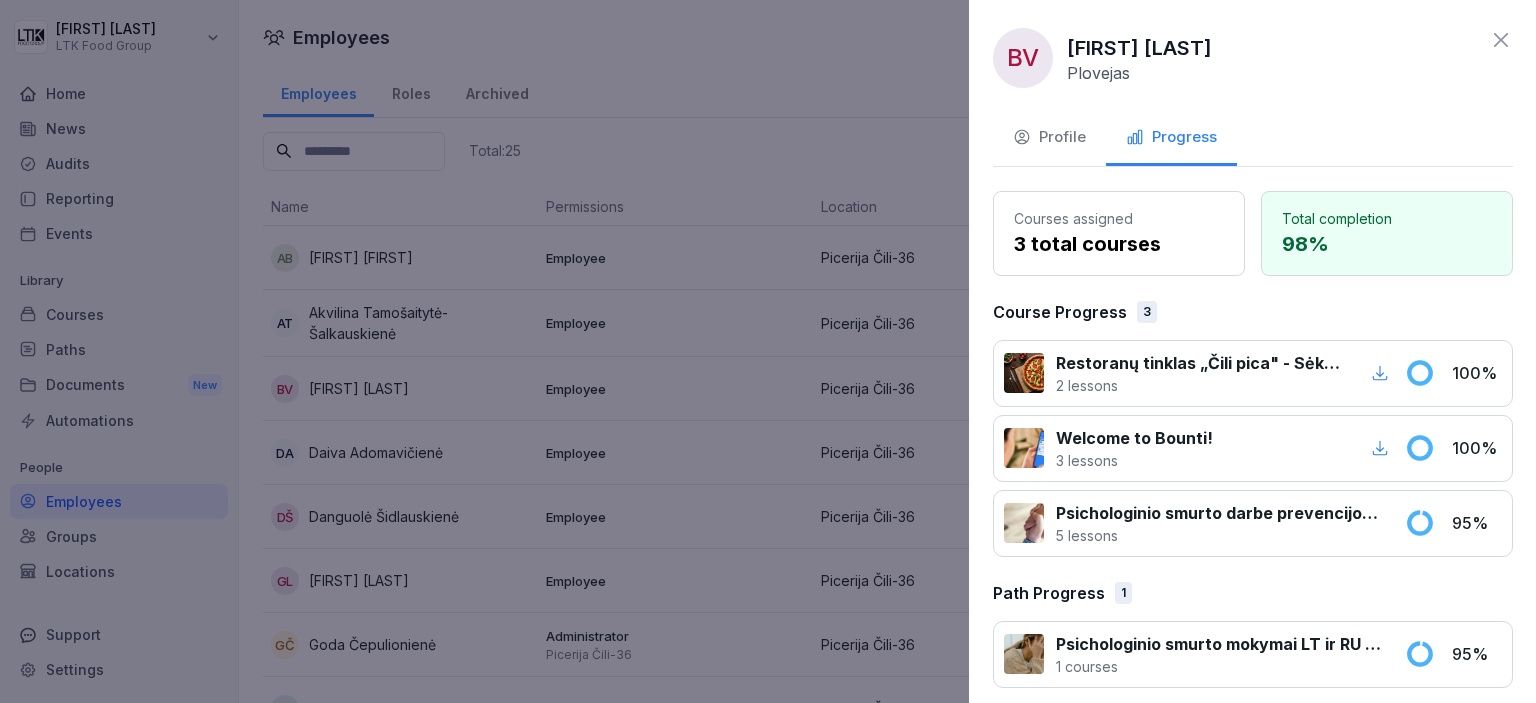 click at bounding box center [768, 351] 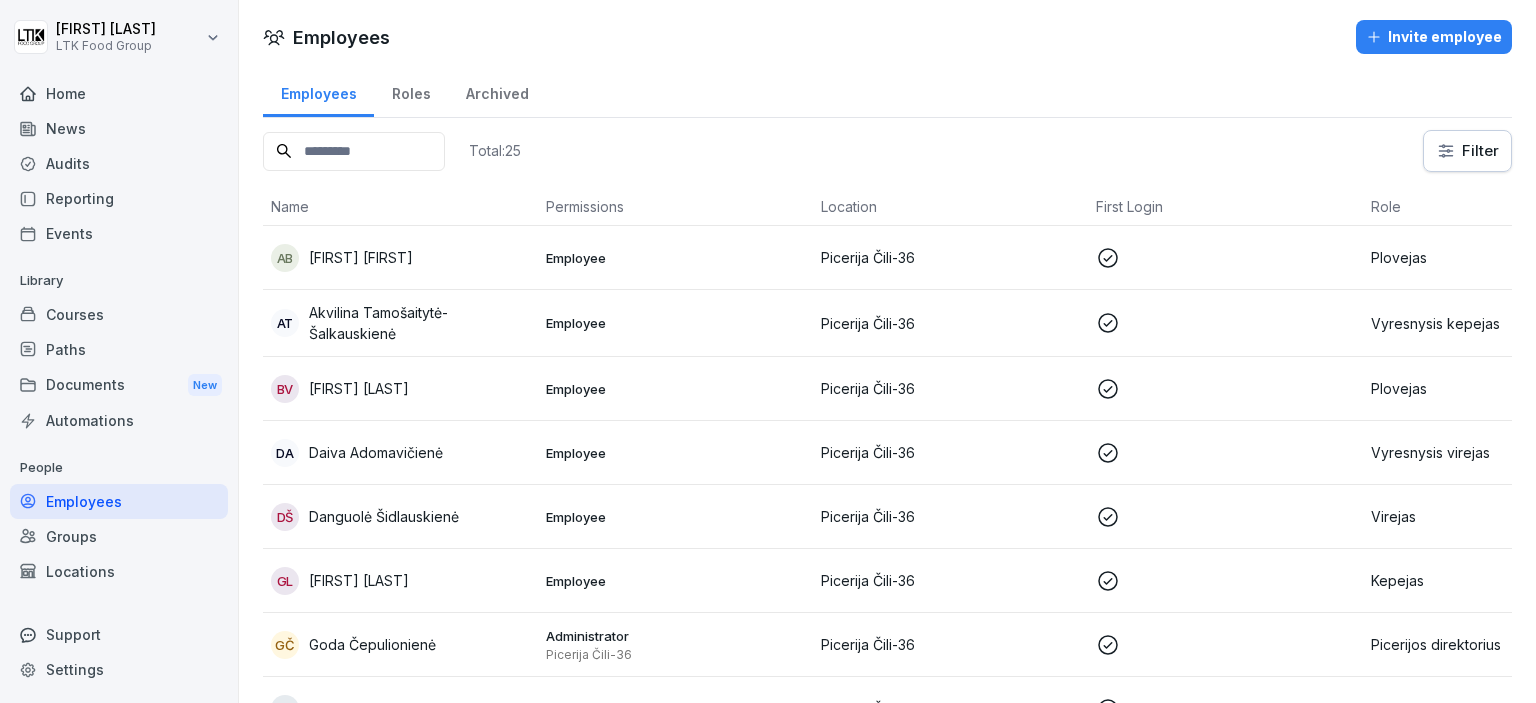 click on "[FIRST] [FIRST] [LAST]" at bounding box center [400, 453] 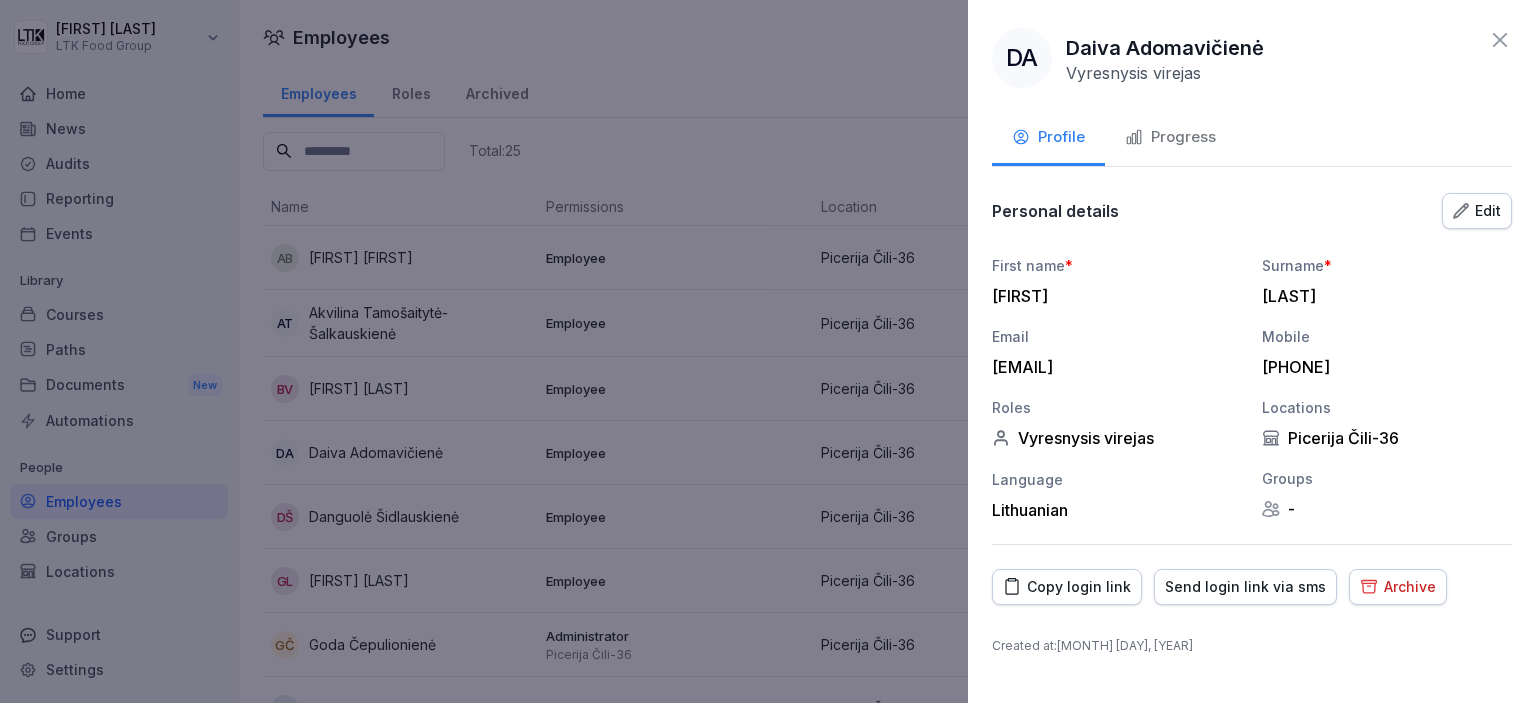 click on "Progress" at bounding box center [1170, 137] 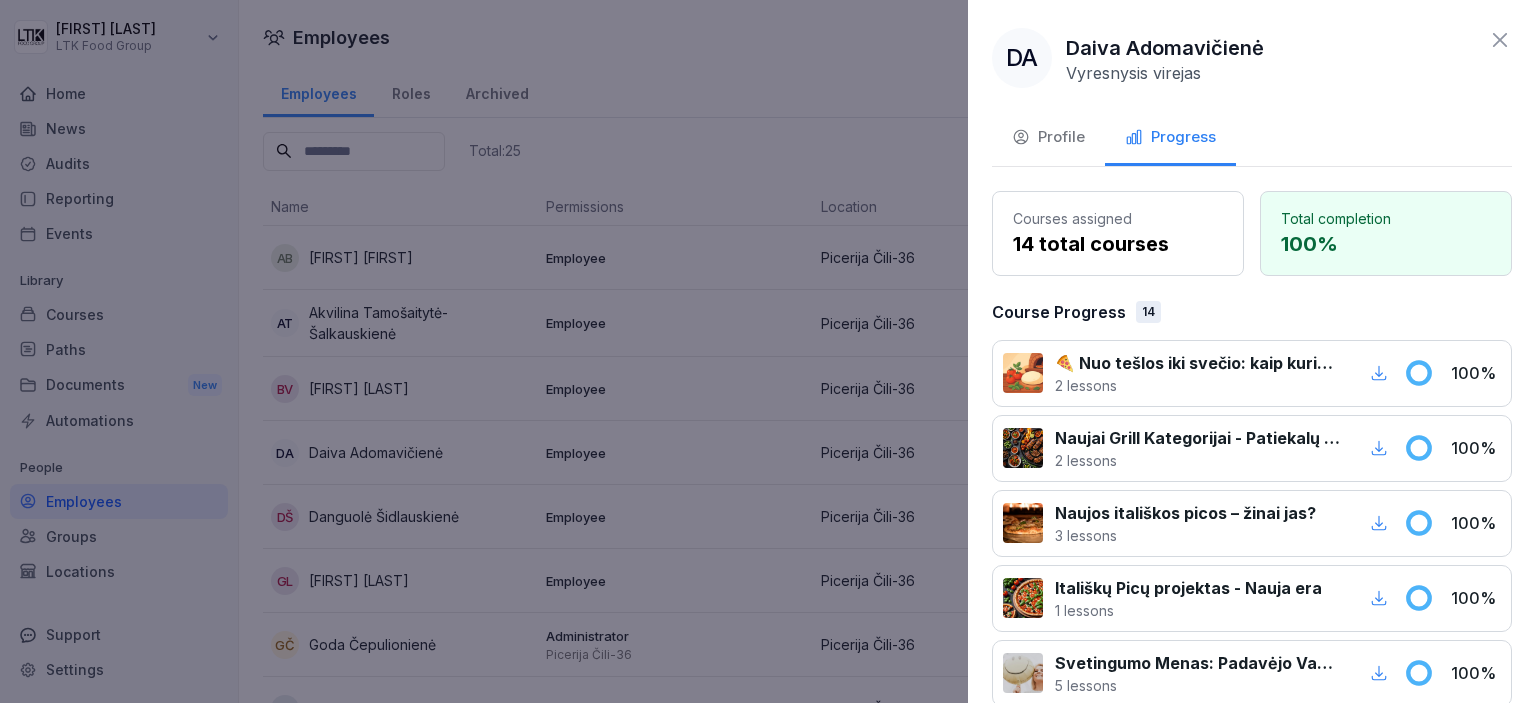 click at bounding box center (768, 351) 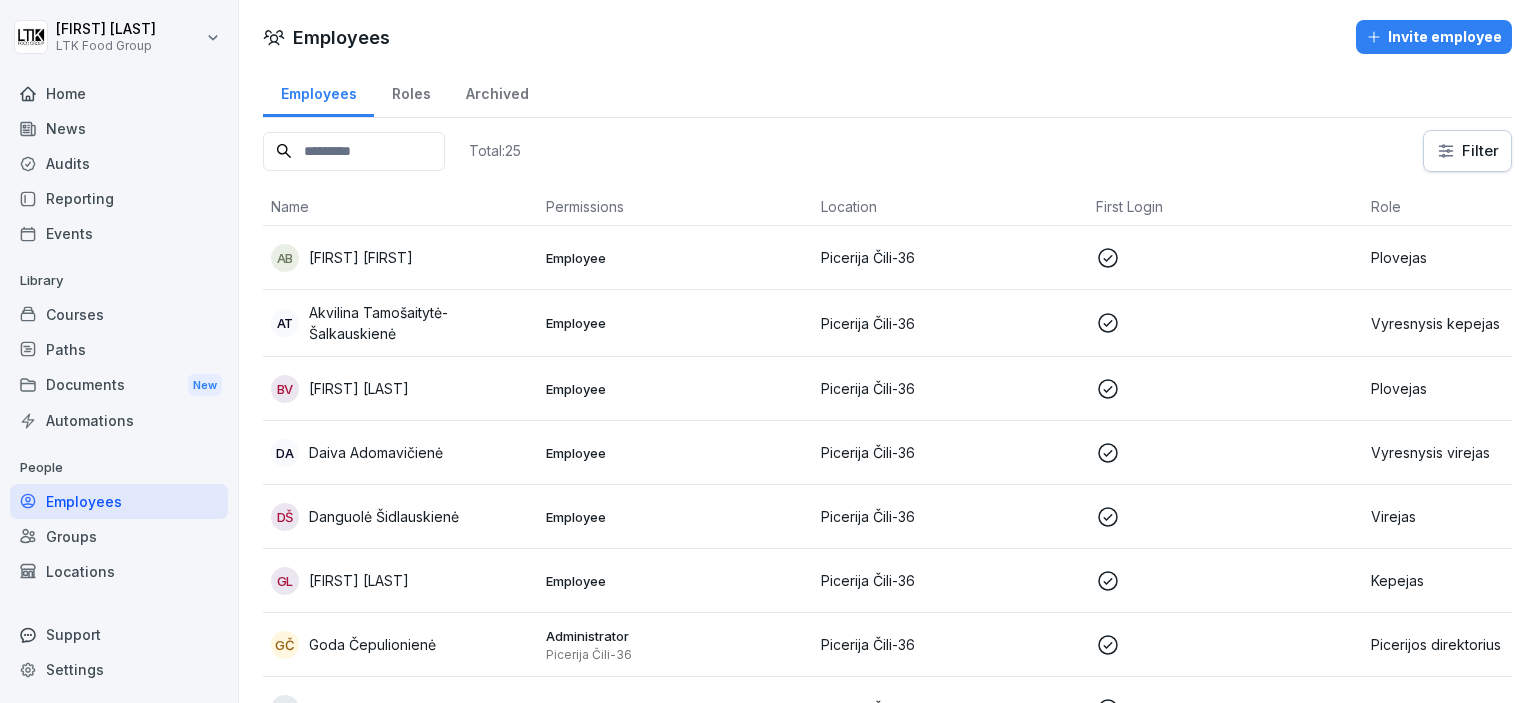 click on "Danguolė Šidlauskienė" at bounding box center [384, 516] 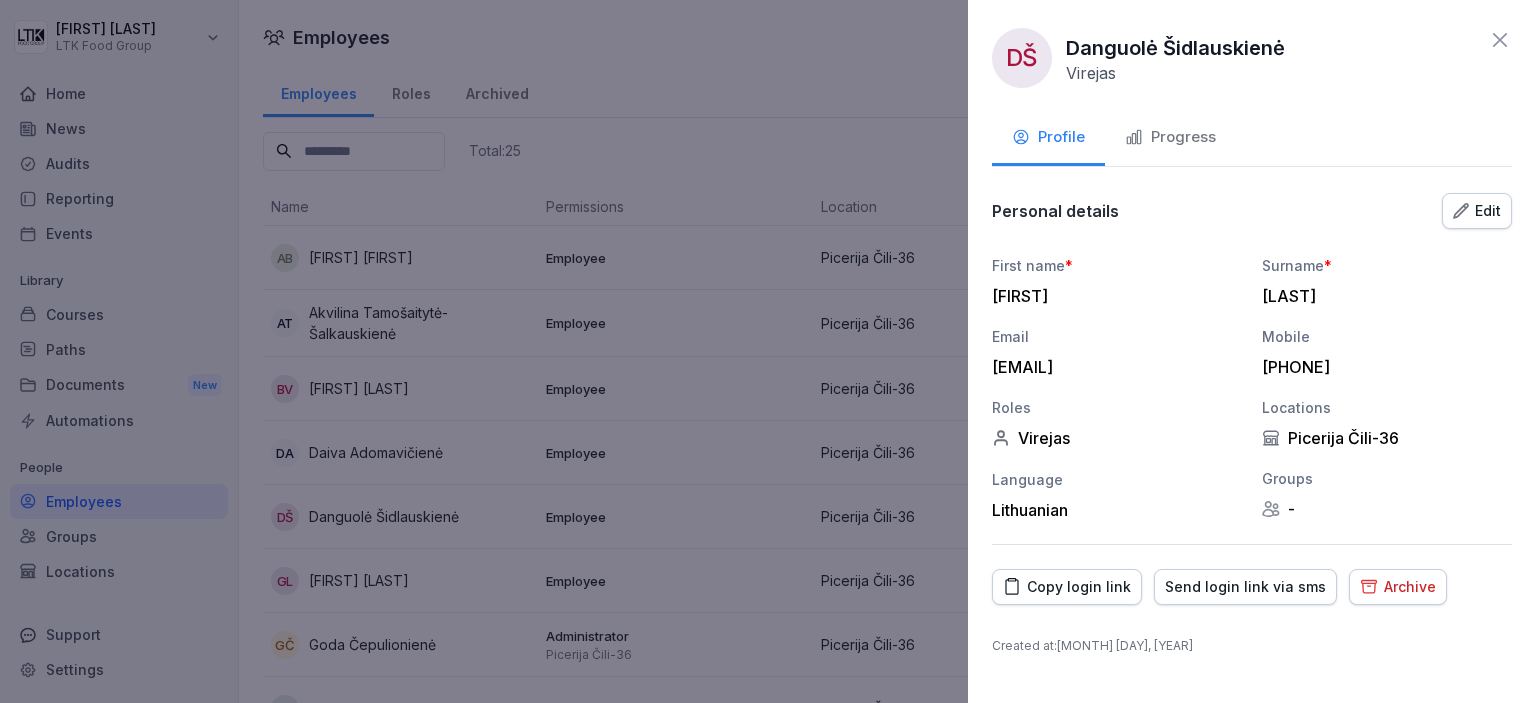 click on "Progress" at bounding box center (1170, 137) 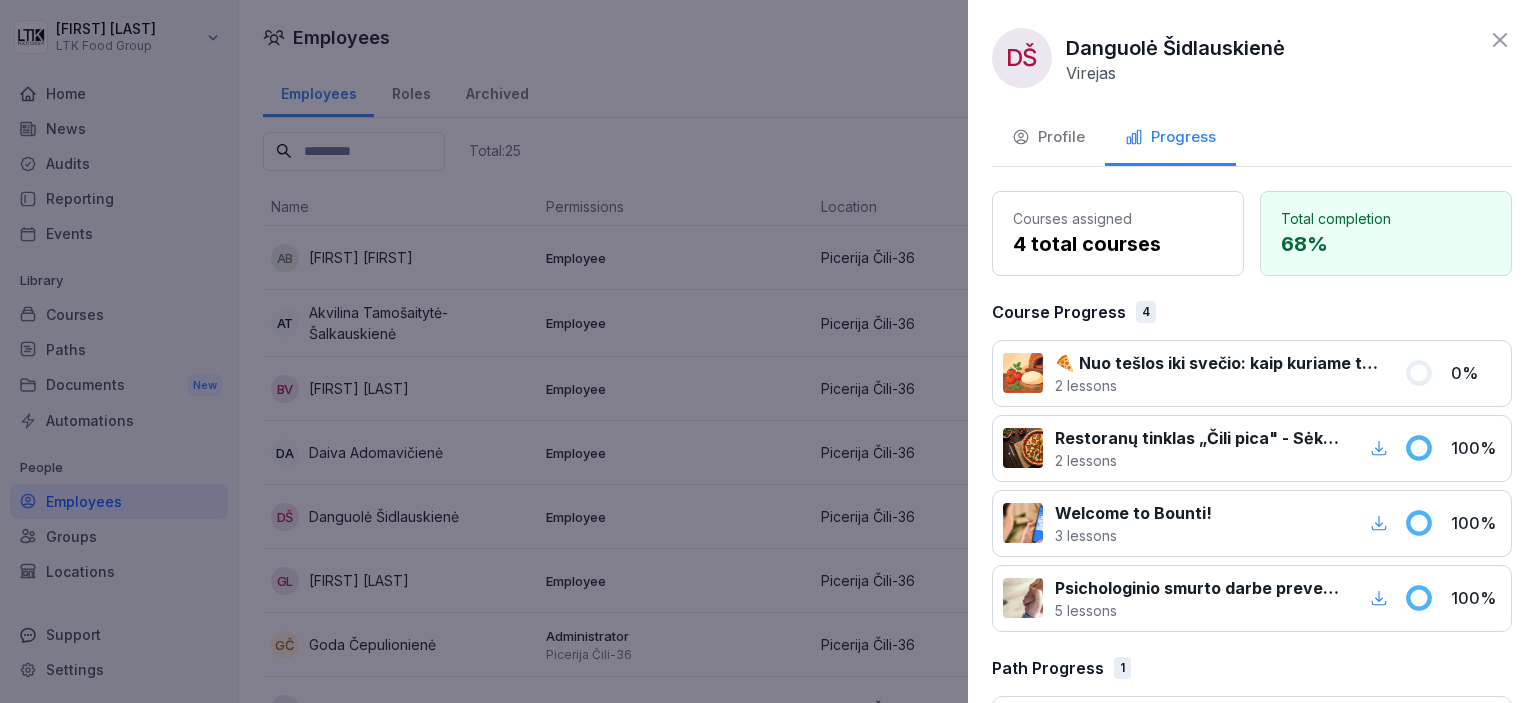 click at bounding box center (768, 351) 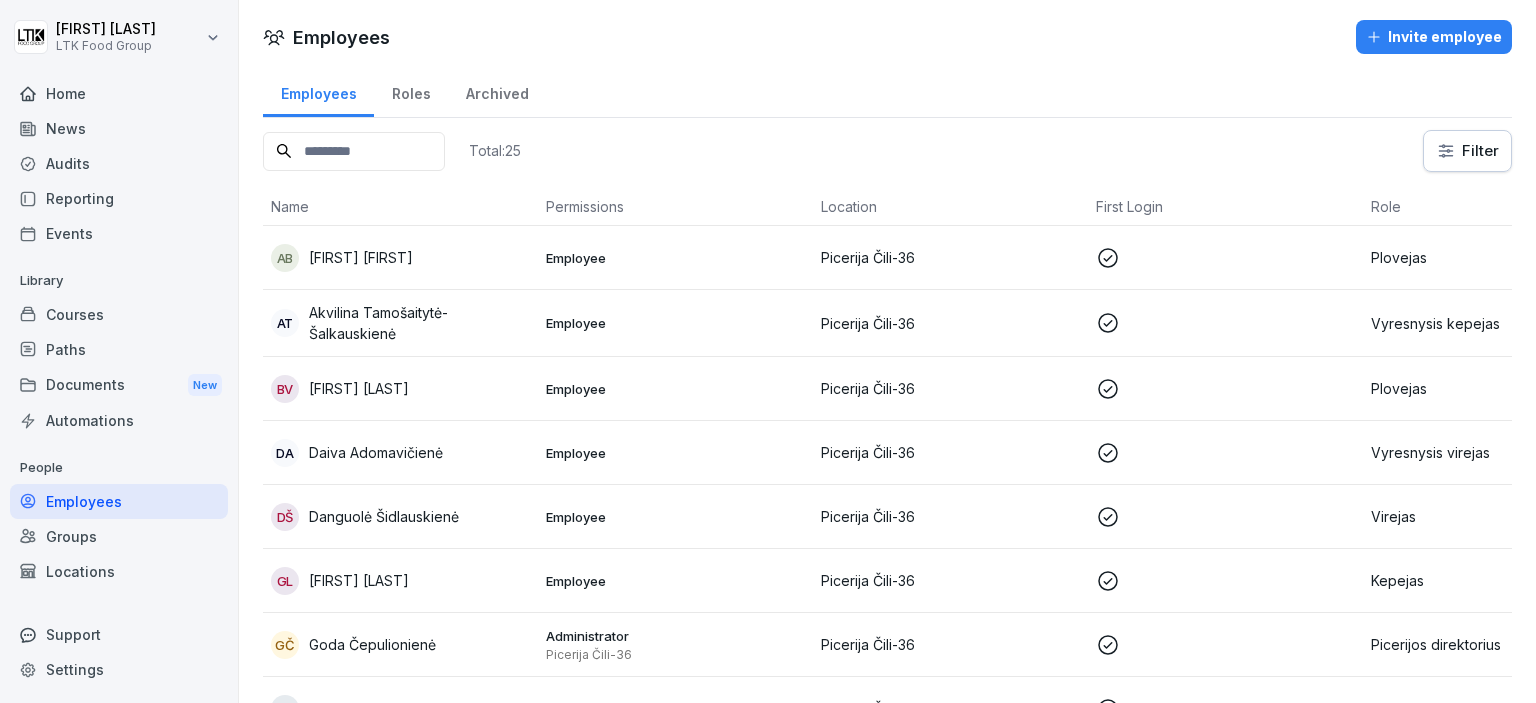 click on "[FIRST] [LAST]" at bounding box center (359, 580) 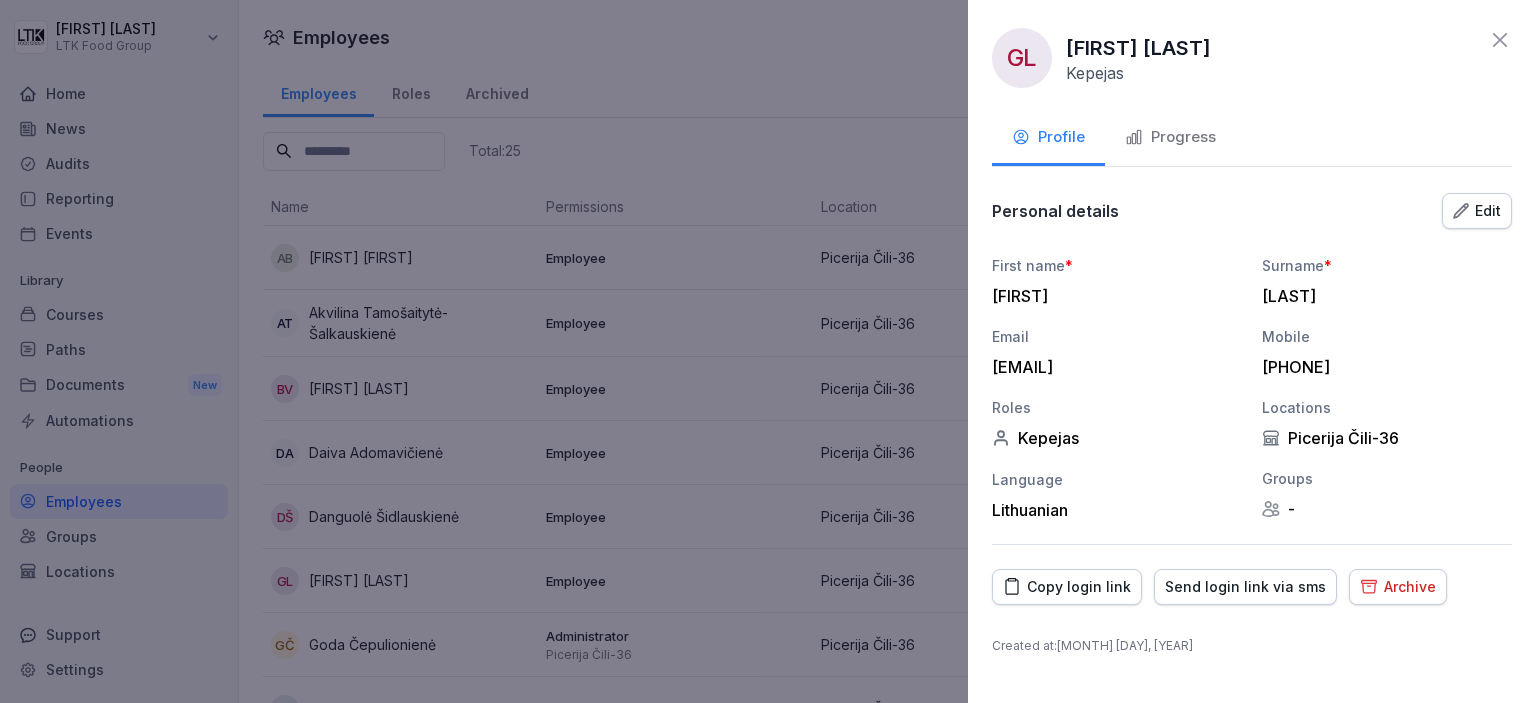 click on "[FIRST] [LAST] [EMAIL] [PHONE] [MONTH] [DAY], [YEAR]" at bounding box center [1252, 351] 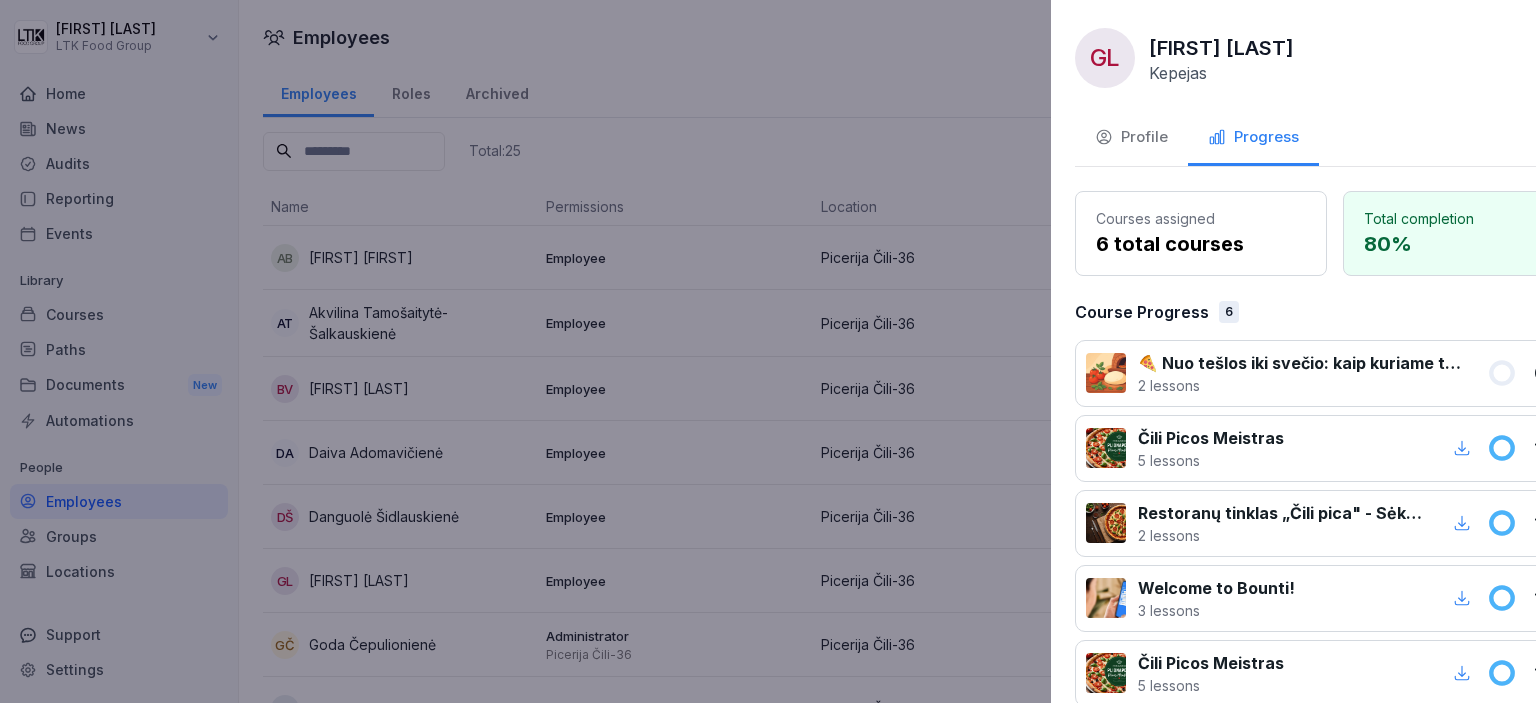 drag, startPoint x: 747, startPoint y: 382, endPoint x: 675, endPoint y: 395, distance: 73.1642 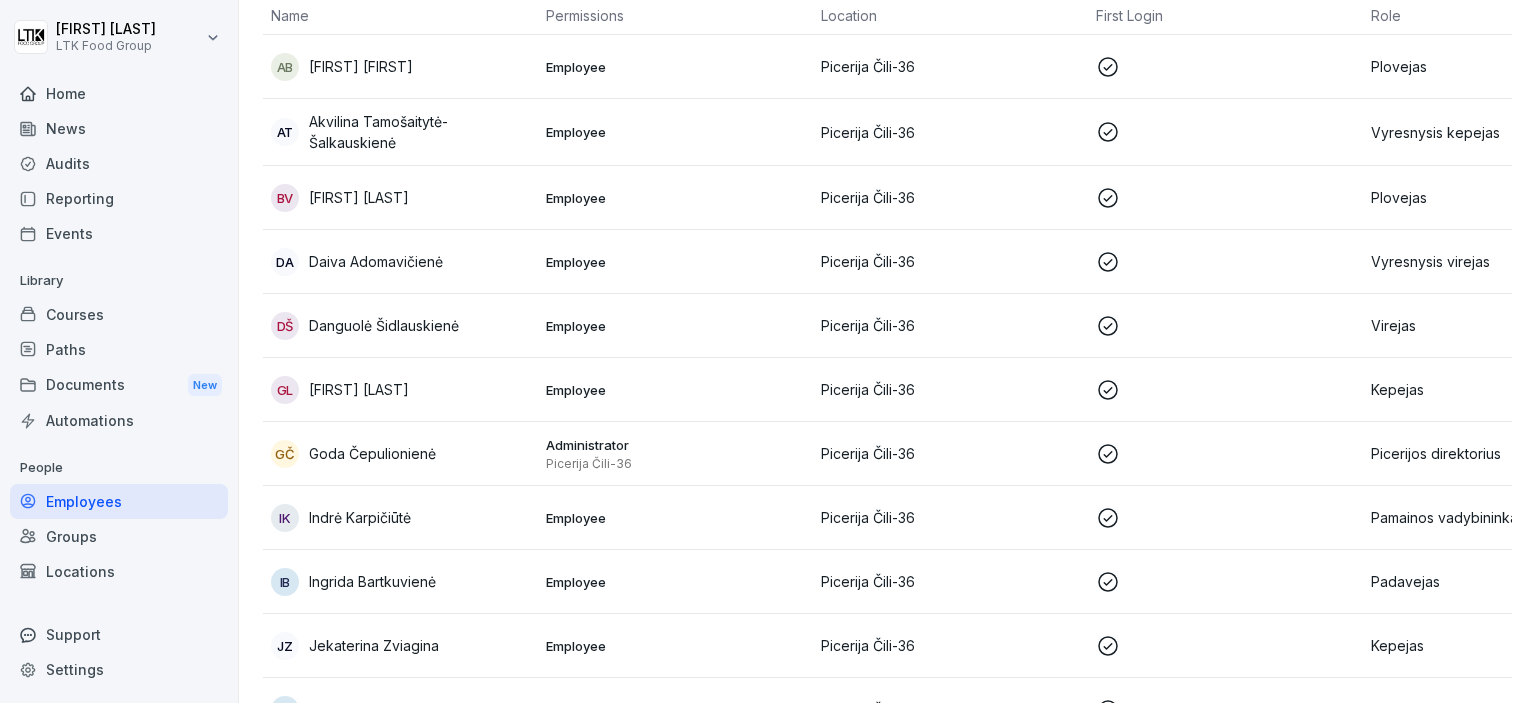 scroll, scrollTop: 200, scrollLeft: 0, axis: vertical 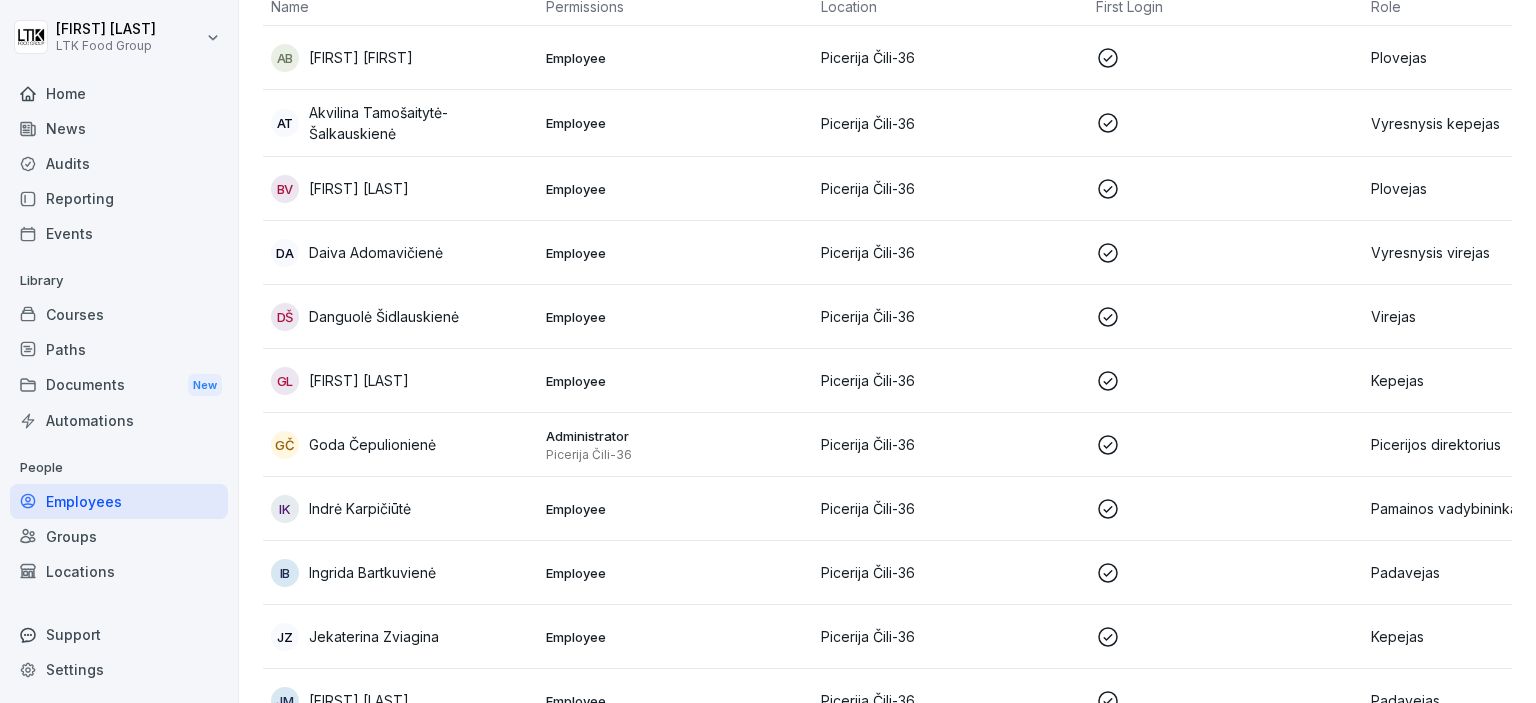 click on "Goda Čepulionienė" at bounding box center (372, 444) 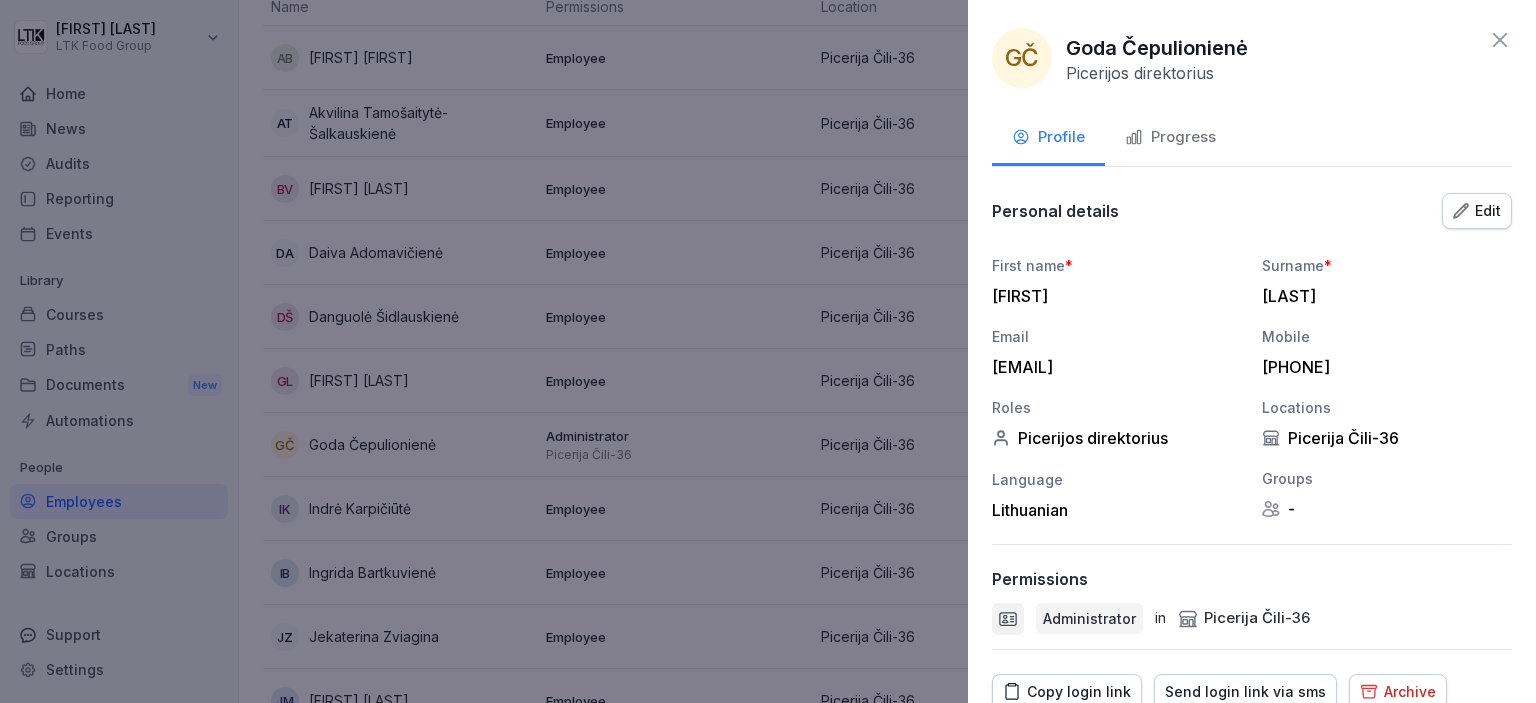 click on "Progress" at bounding box center (1170, 137) 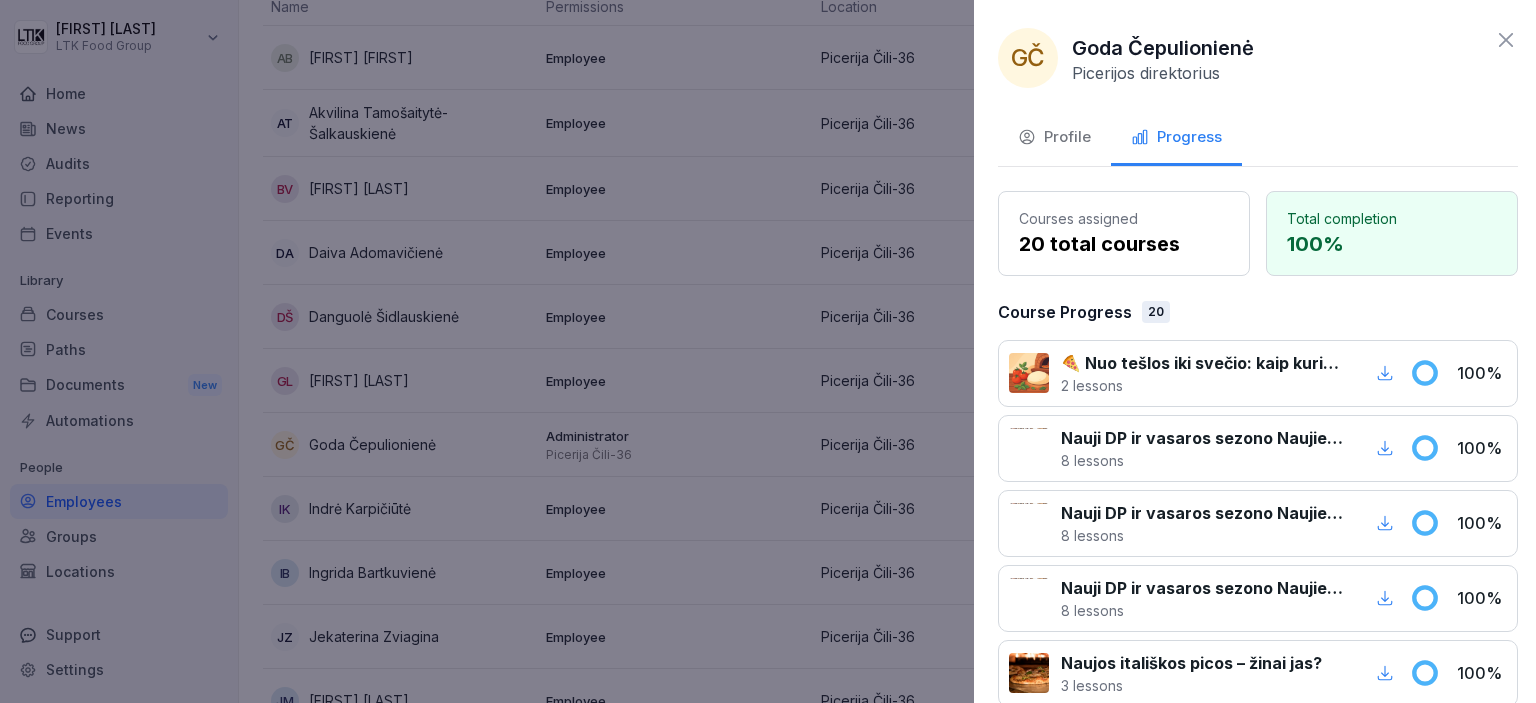 drag, startPoint x: 706, startPoint y: 457, endPoint x: 557, endPoint y: 512, distance: 158.82695 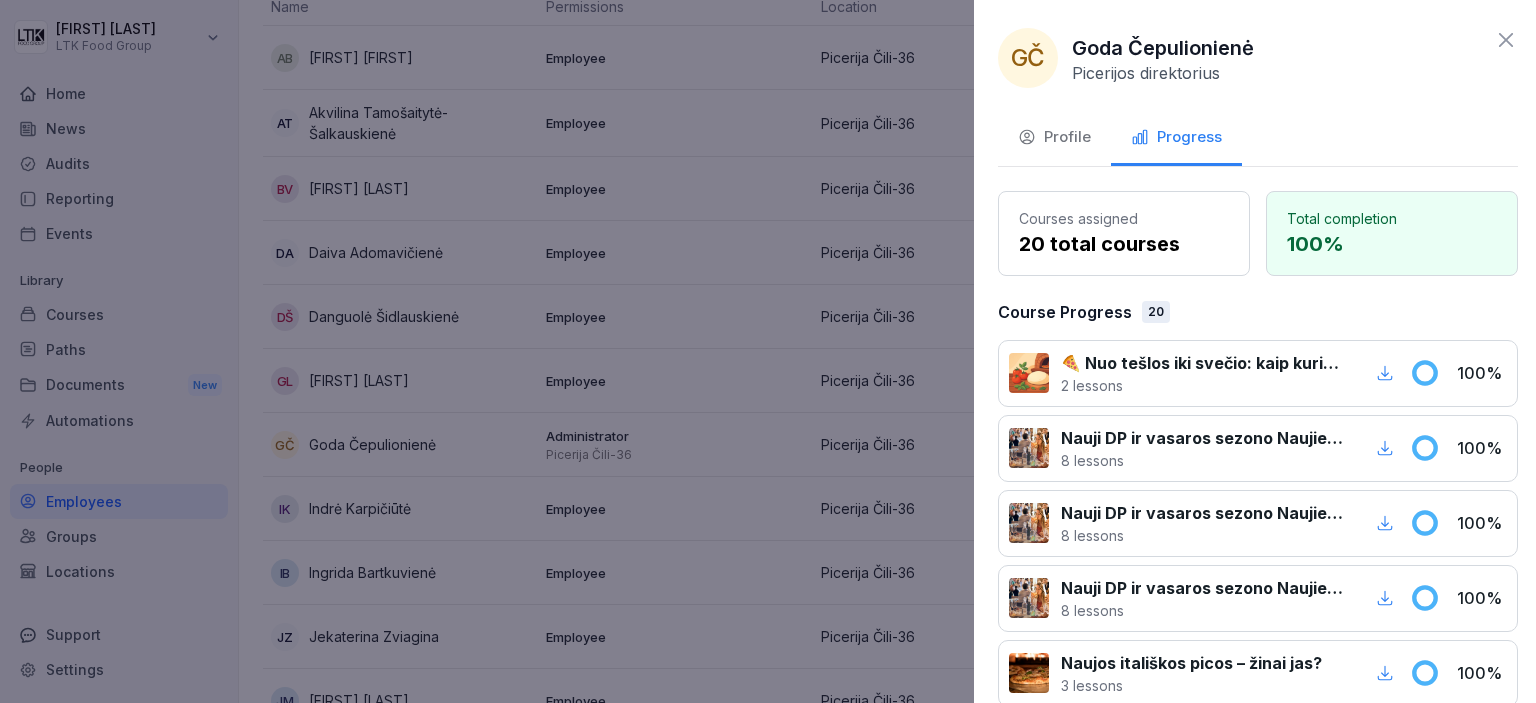 click at bounding box center [768, 351] 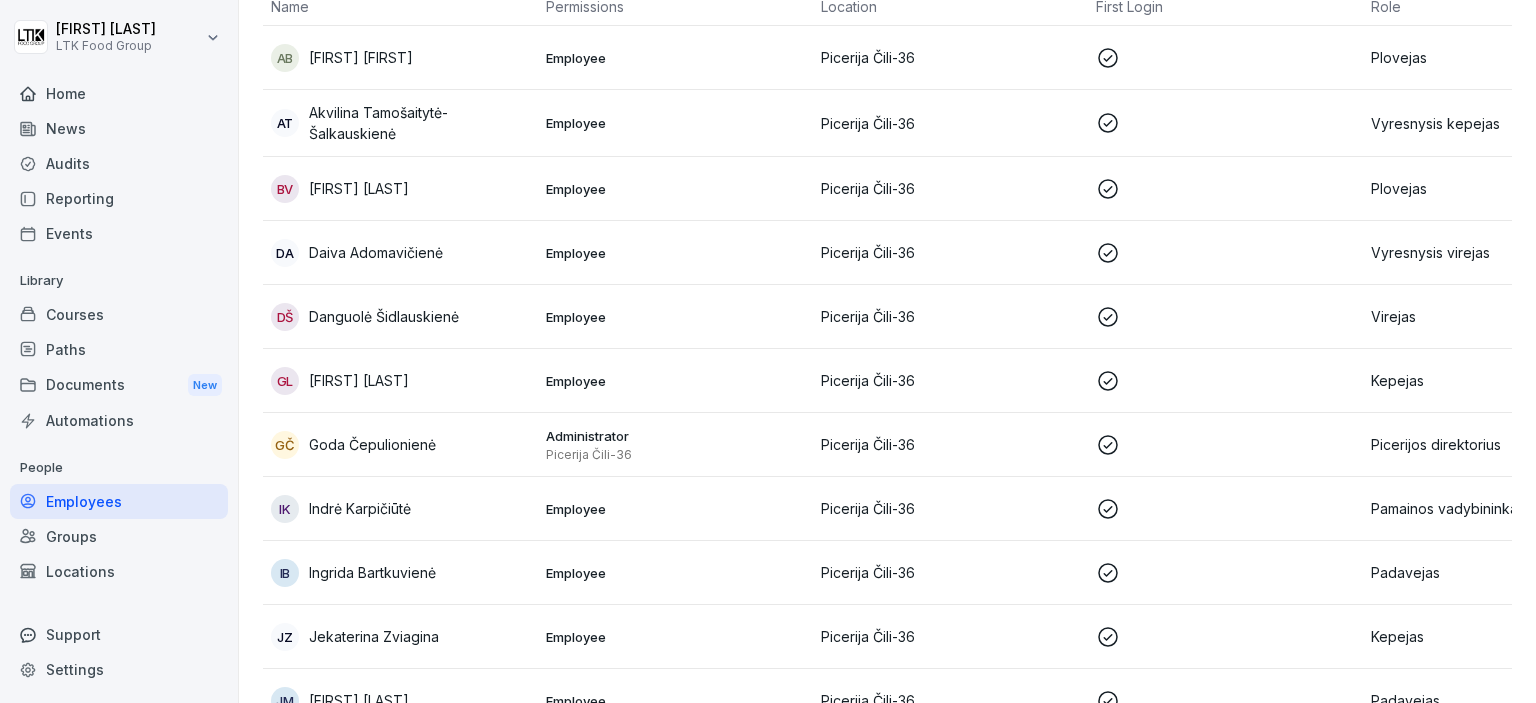 click on "Indrė Karpičiūtė" at bounding box center [360, 508] 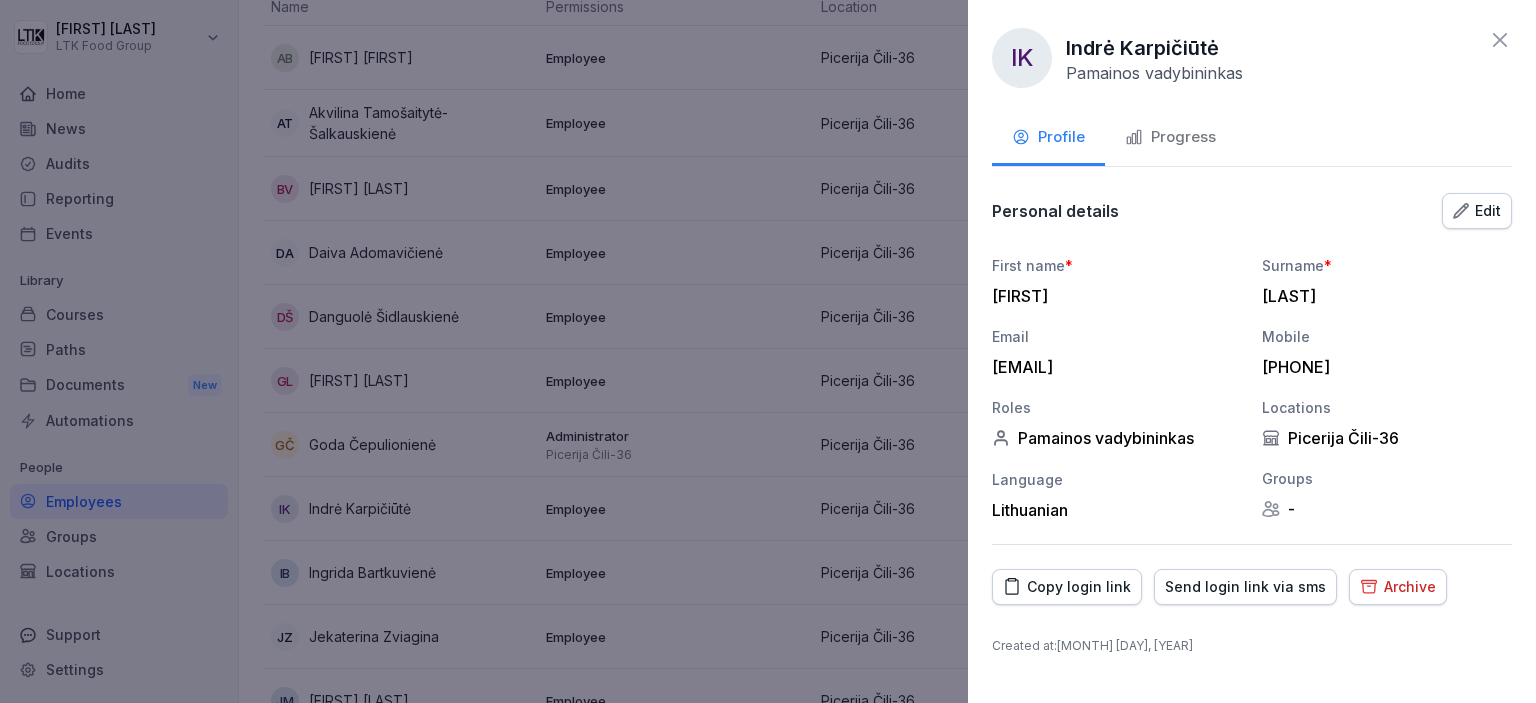 drag, startPoint x: 592, startPoint y: 434, endPoint x: 572, endPoint y: 476, distance: 46.518814 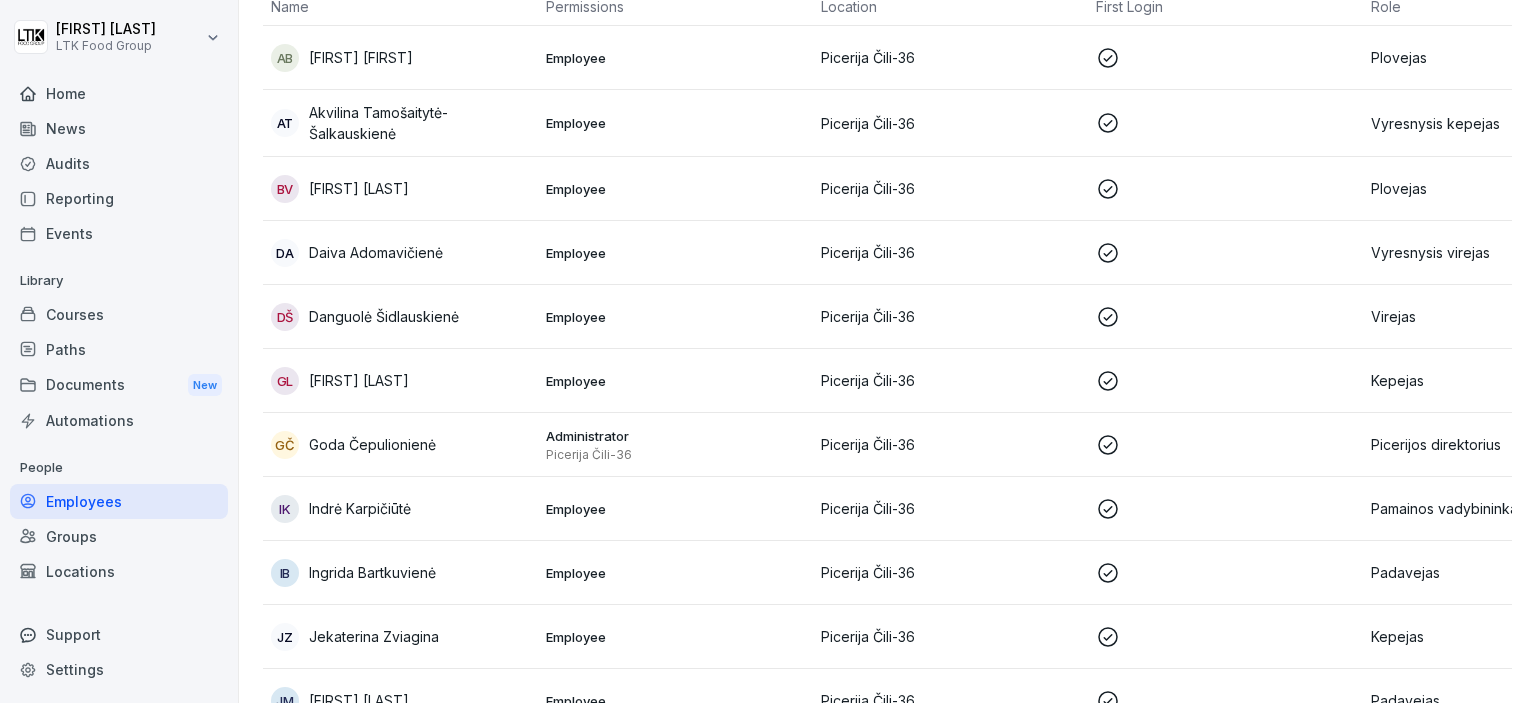 click on "Ingrida Bartkuvienė" at bounding box center (372, 572) 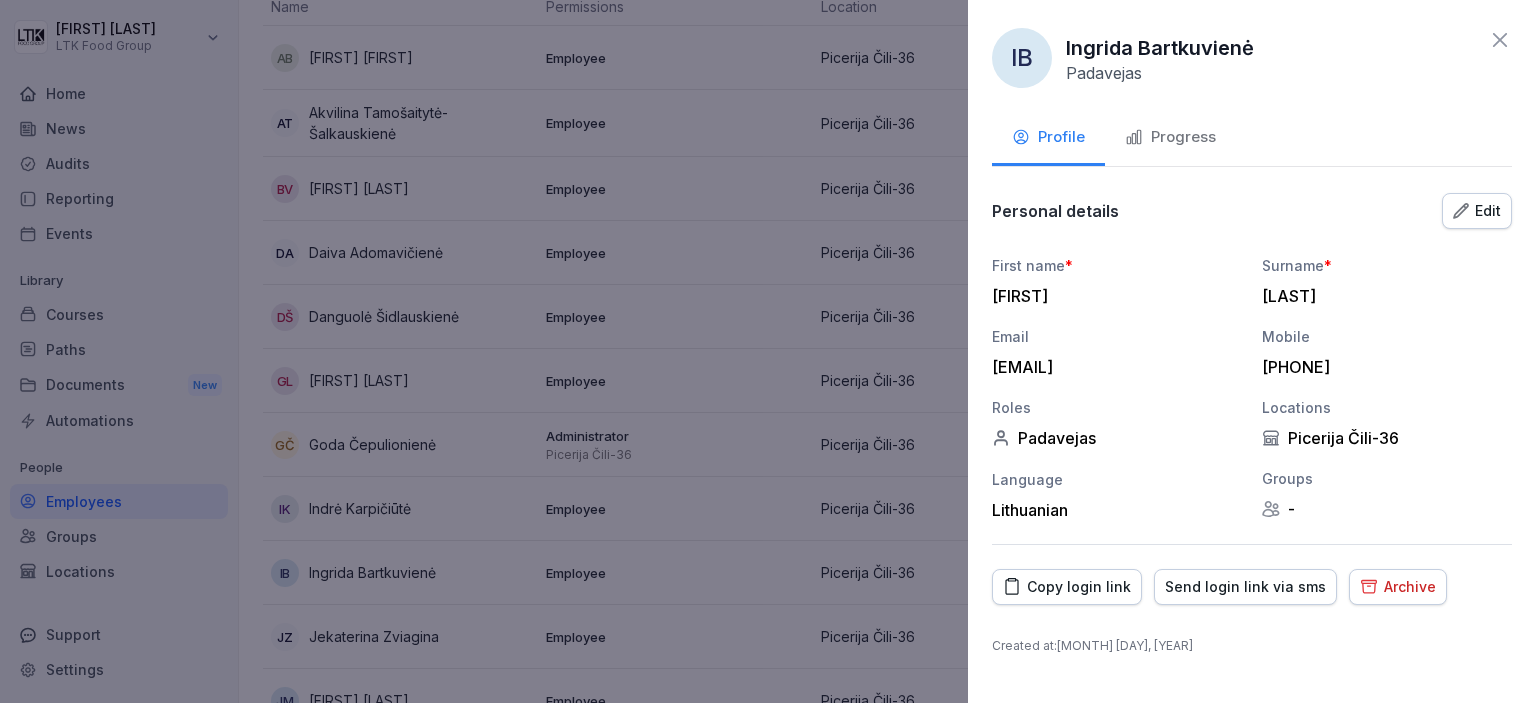 click on "Progress" at bounding box center [1170, 137] 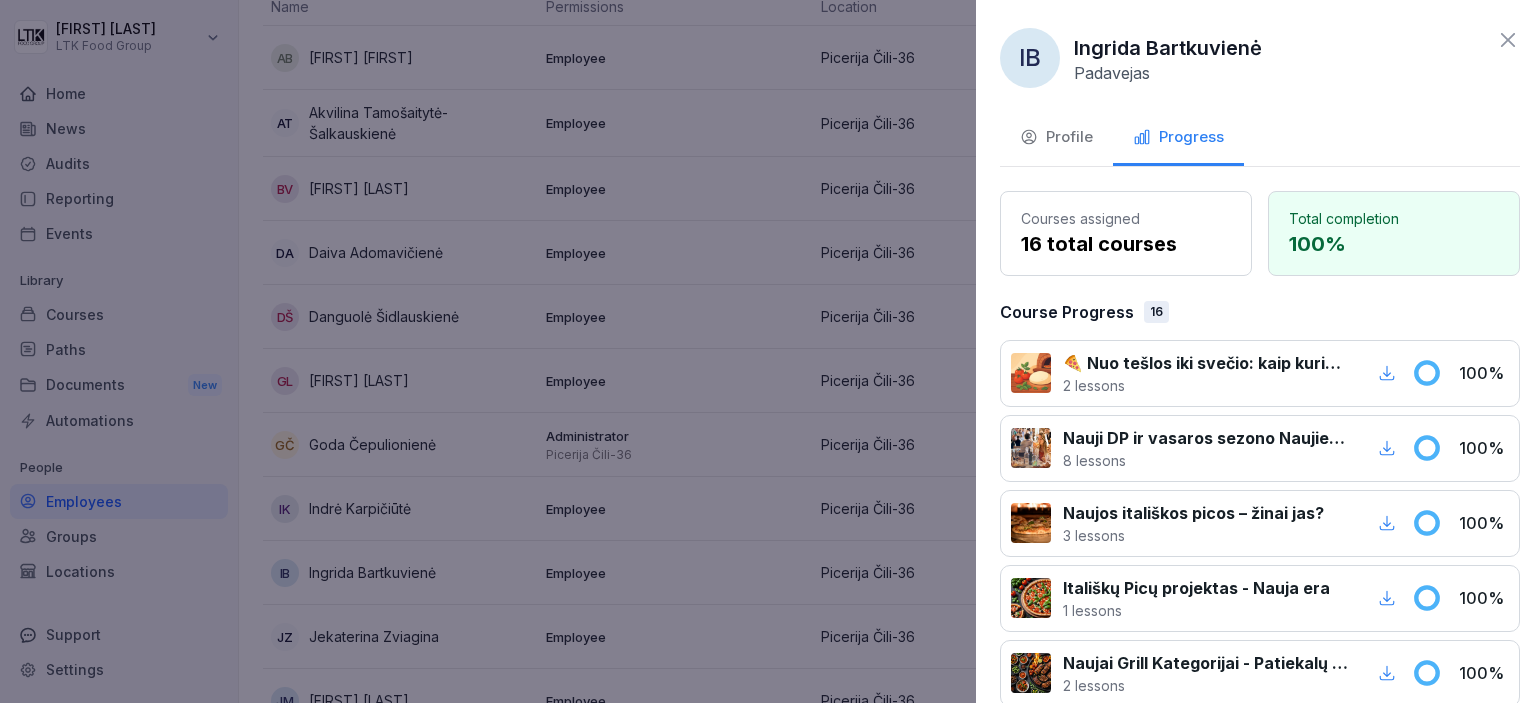 click at bounding box center (768, 351) 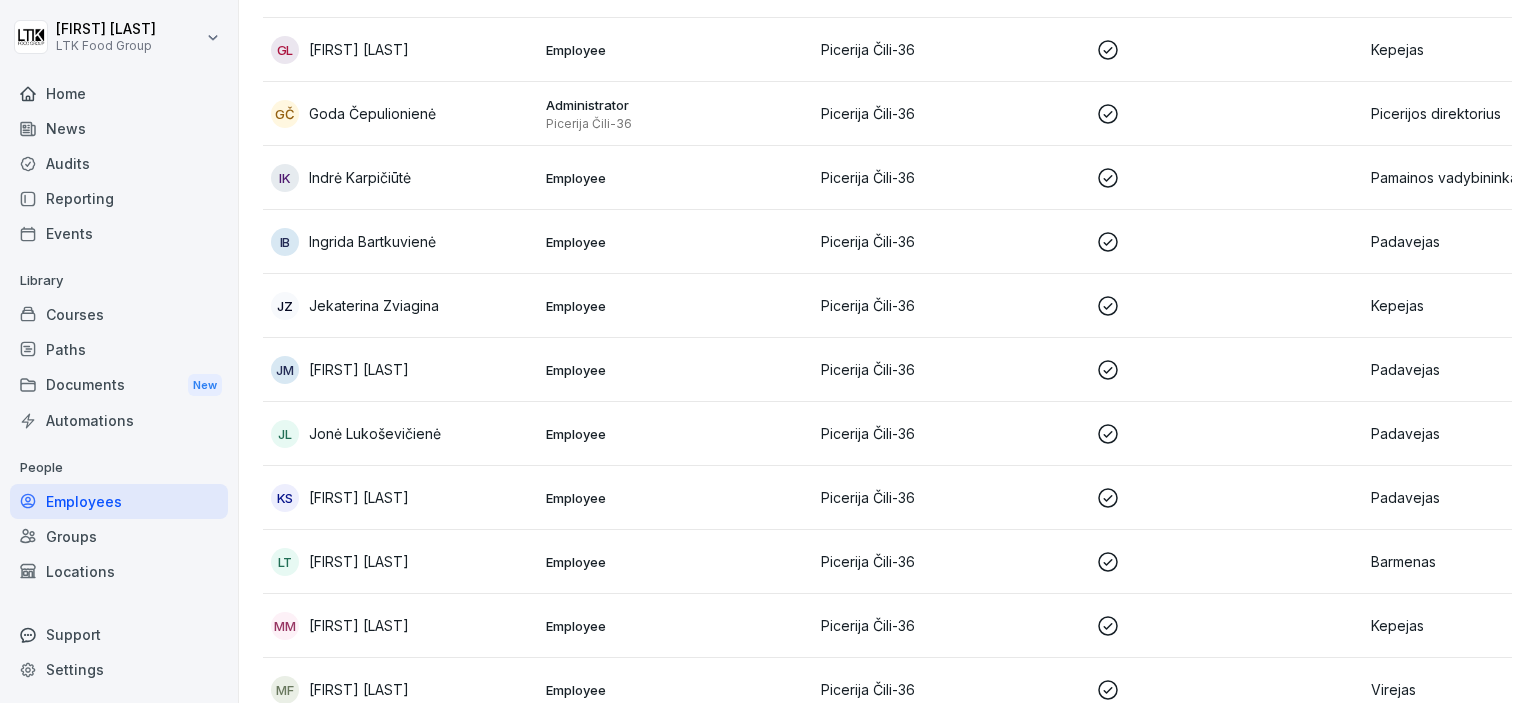scroll, scrollTop: 533, scrollLeft: 0, axis: vertical 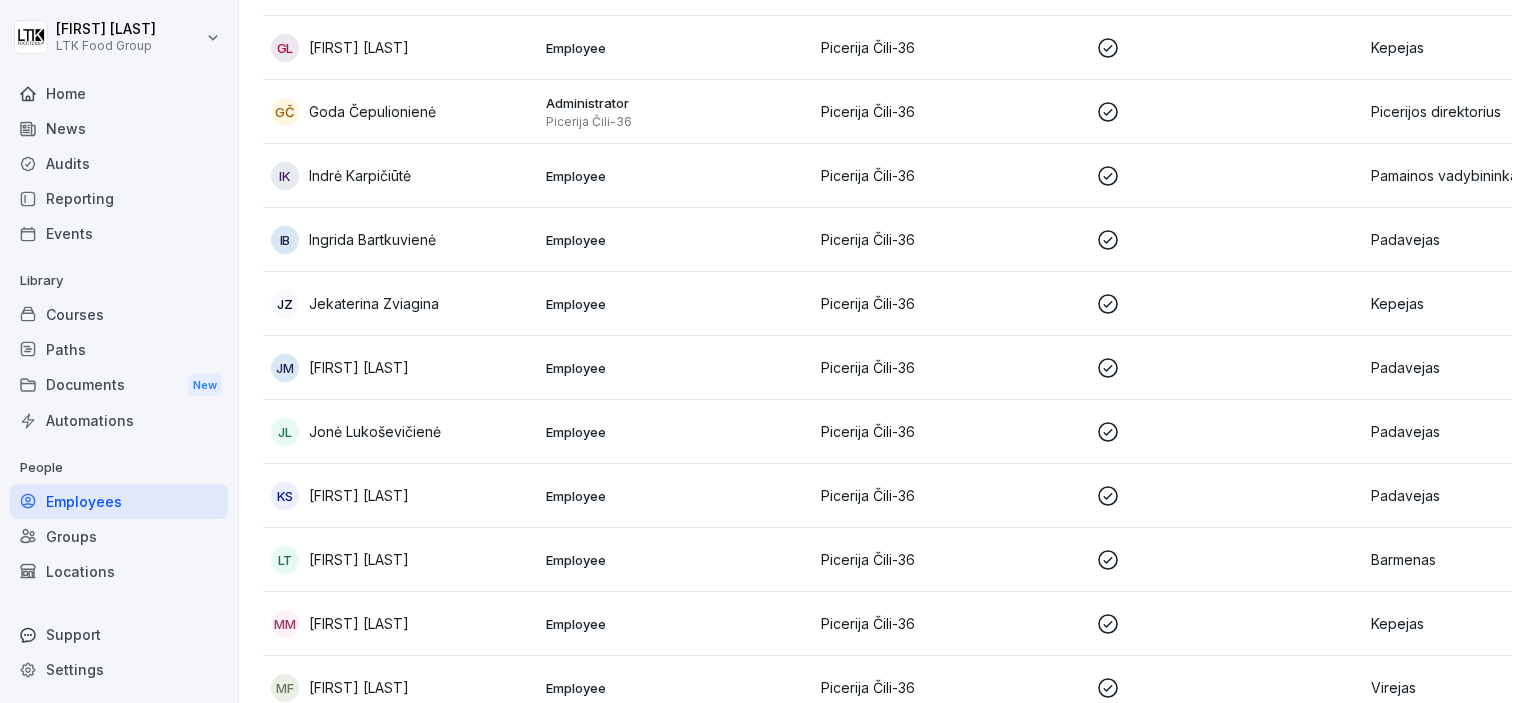 click on "[FIRST] [LAST]" at bounding box center (400, 368) 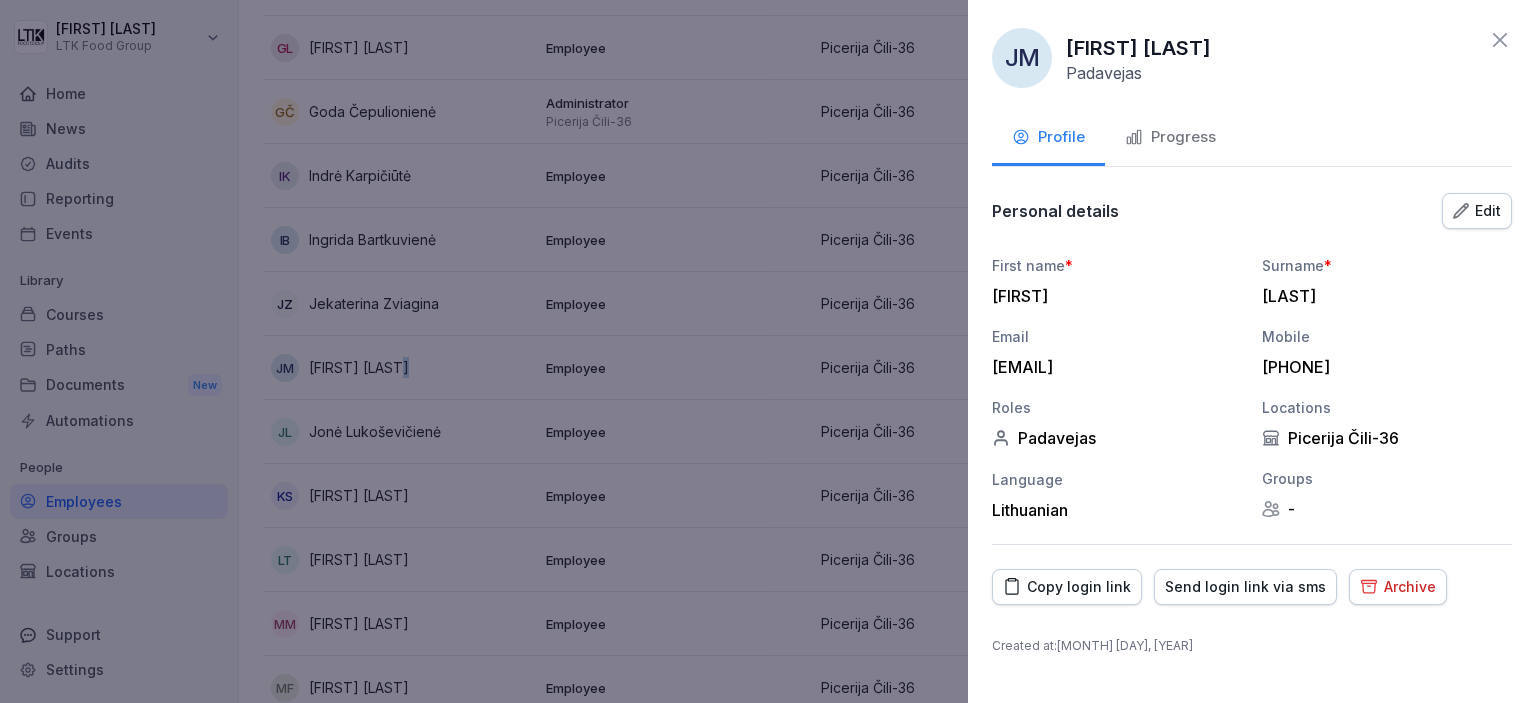 click on "Progress" at bounding box center [1170, 137] 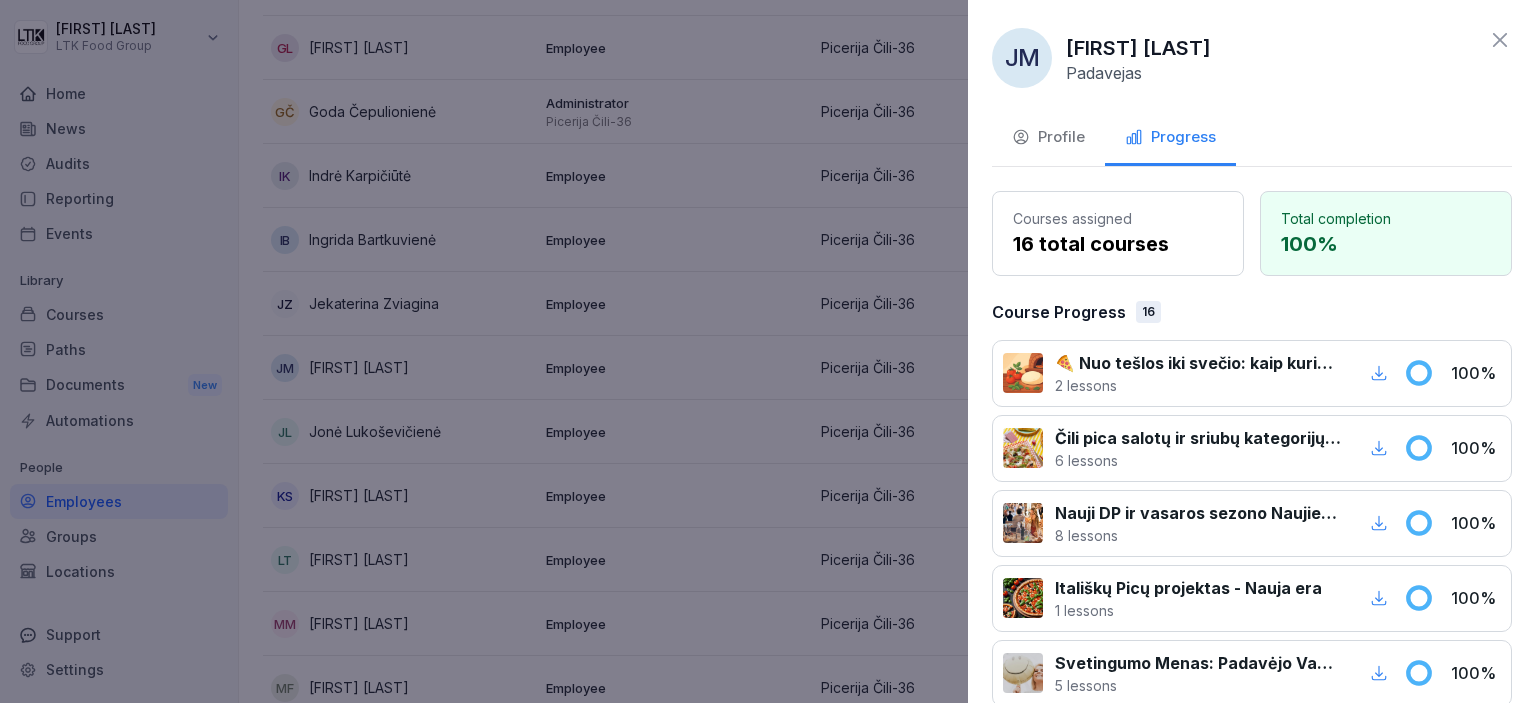 click at bounding box center [768, 351] 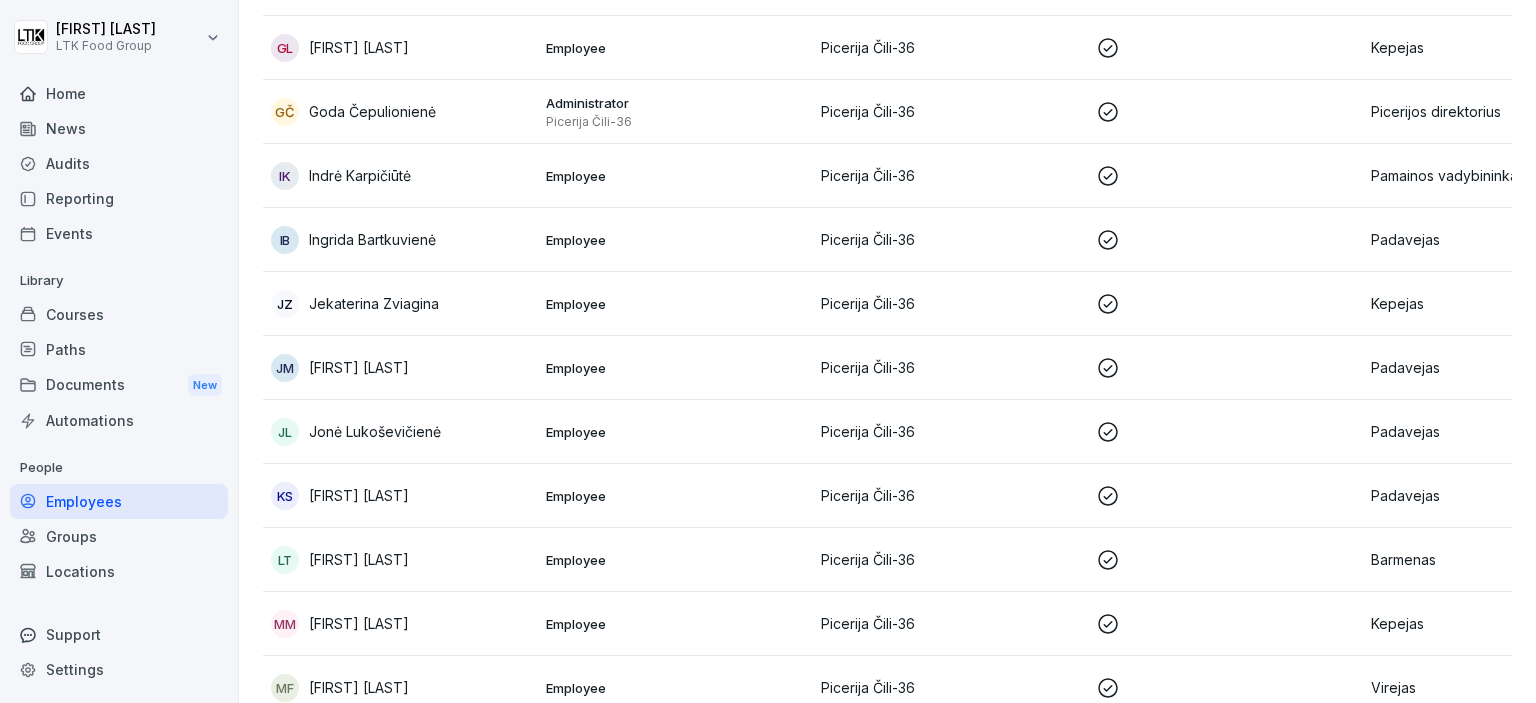 click on "[FIRST] [LAST]" at bounding box center [359, 495] 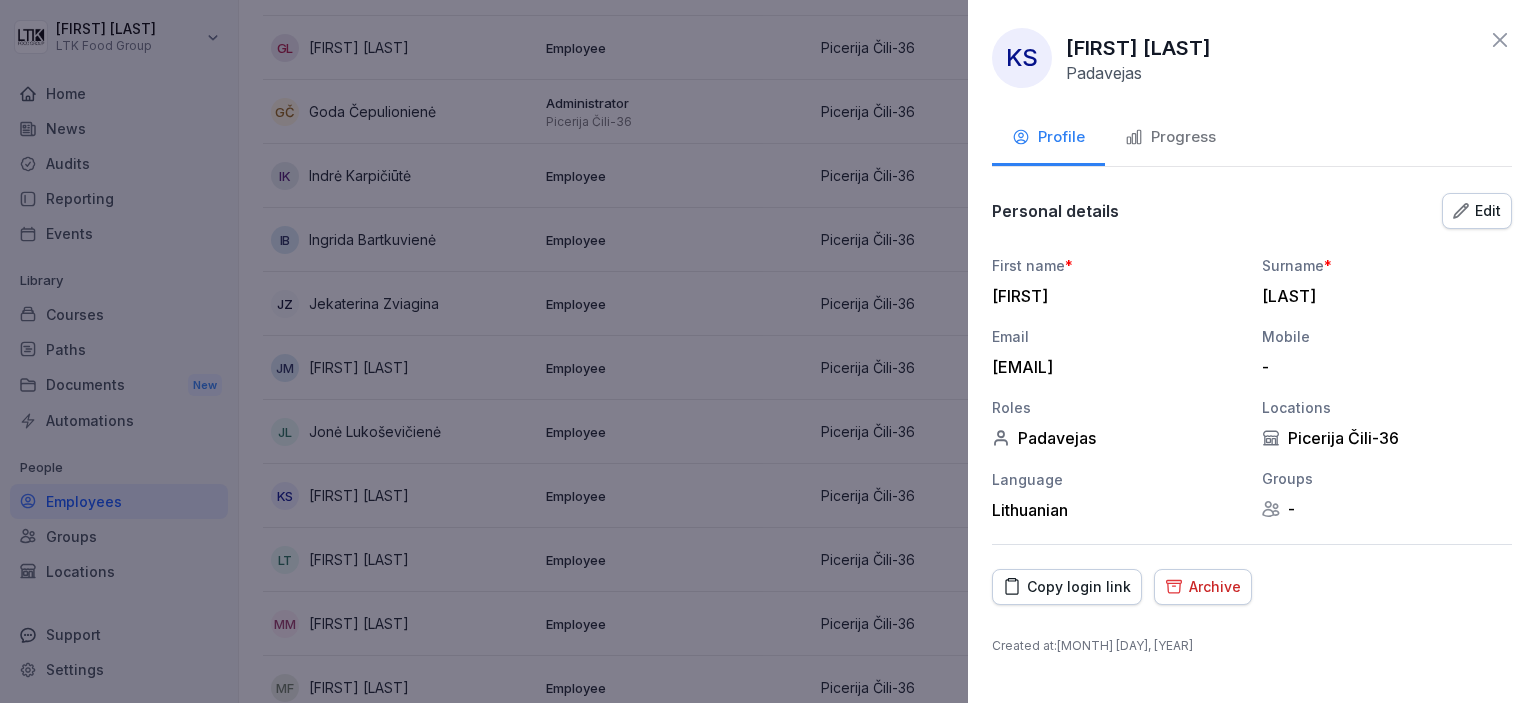 click on "Progress" at bounding box center (1170, 137) 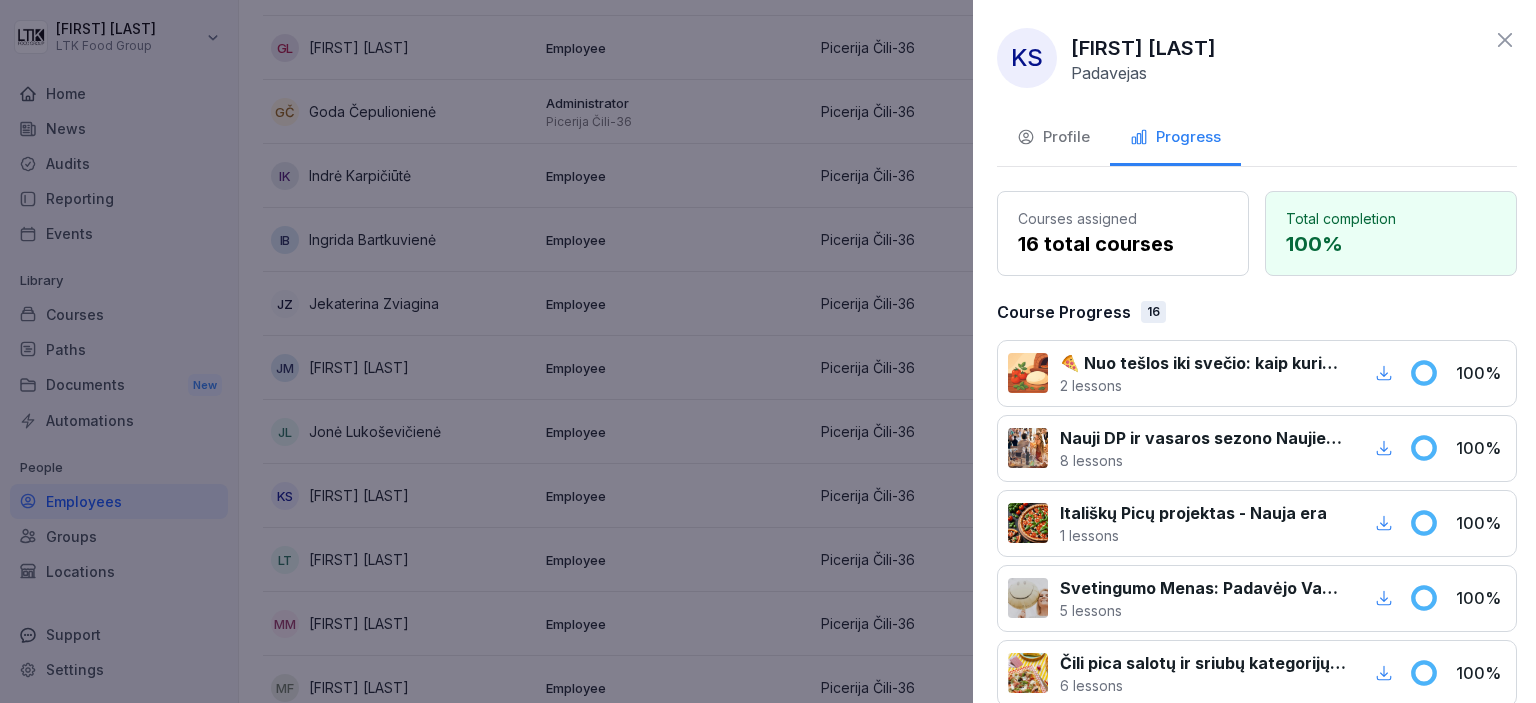click at bounding box center [768, 351] 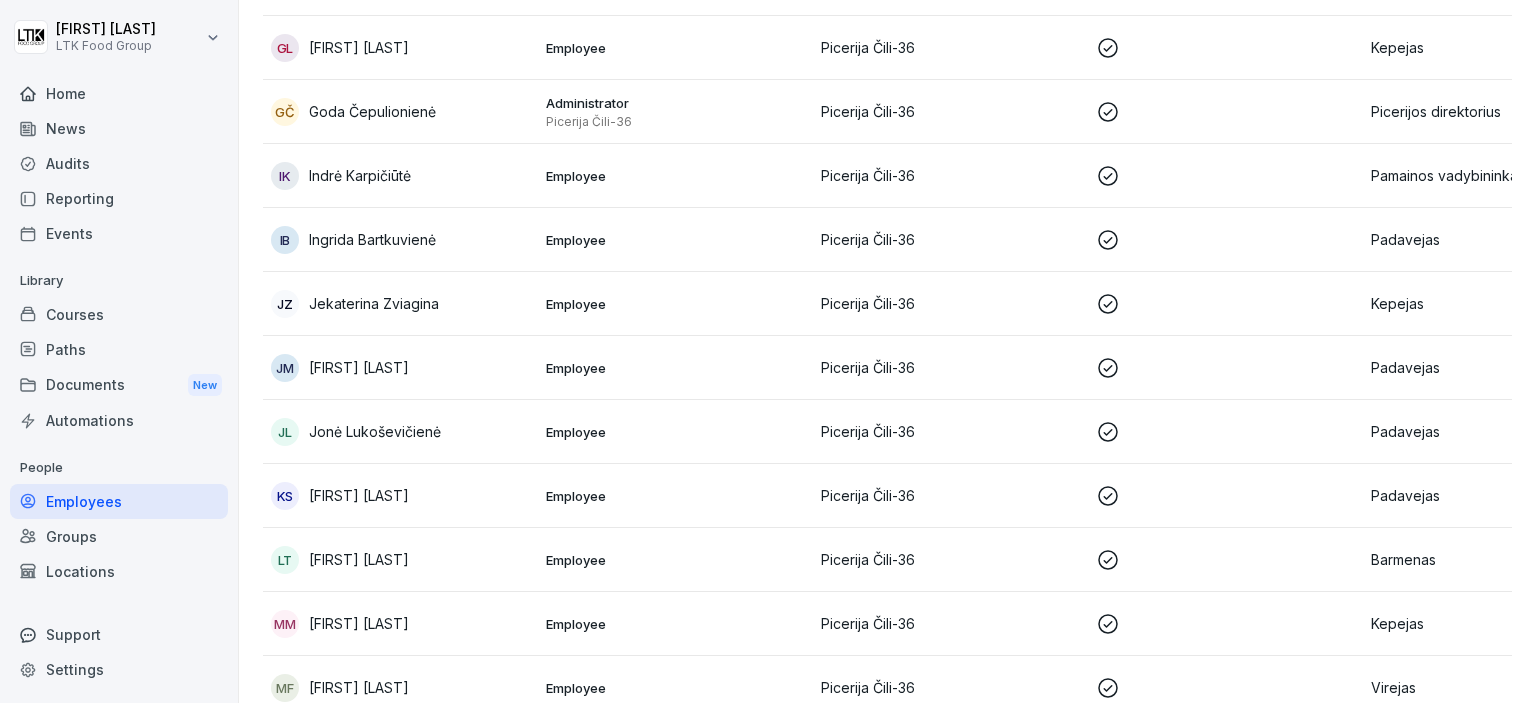 click on "[FIRST] [LAST]" at bounding box center [359, 559] 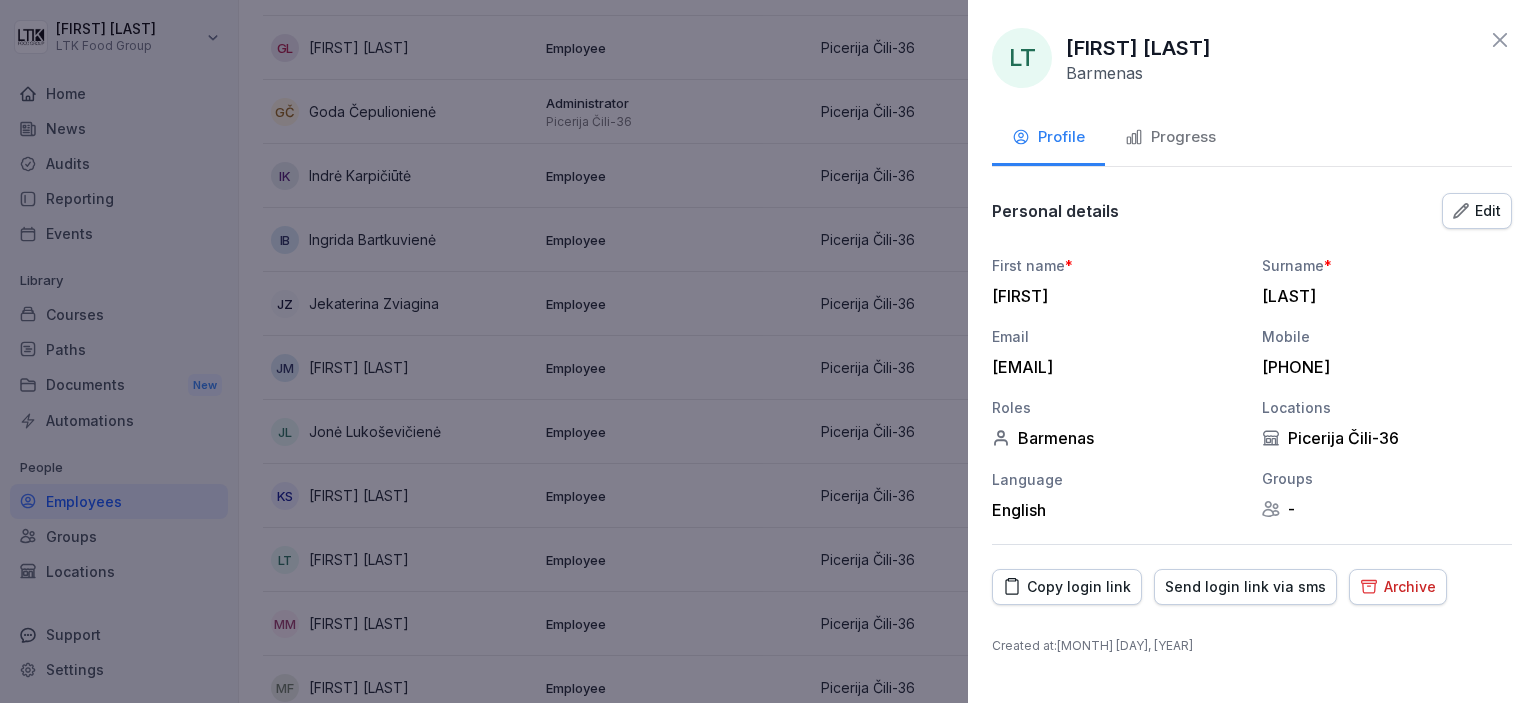 click on "Progress" at bounding box center [1170, 139] 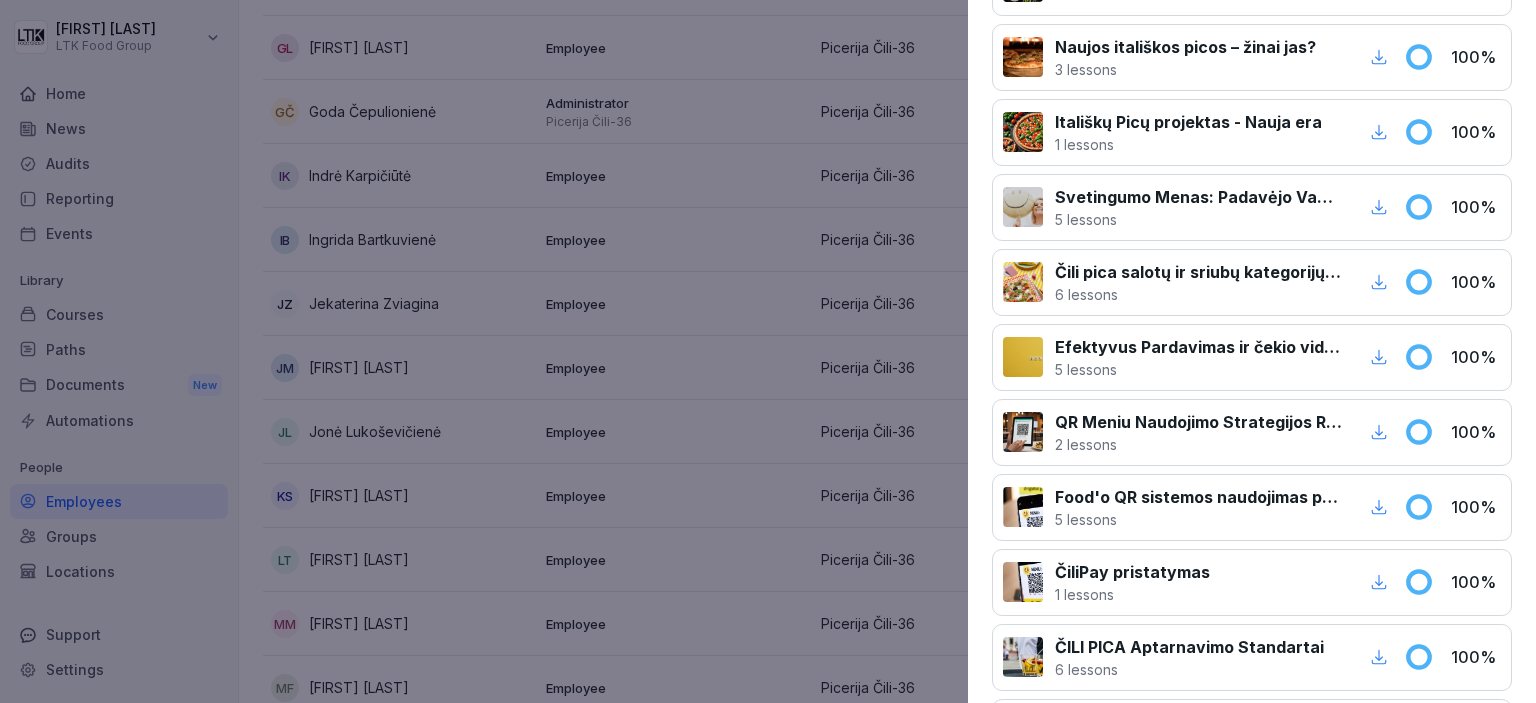 scroll, scrollTop: 830, scrollLeft: 0, axis: vertical 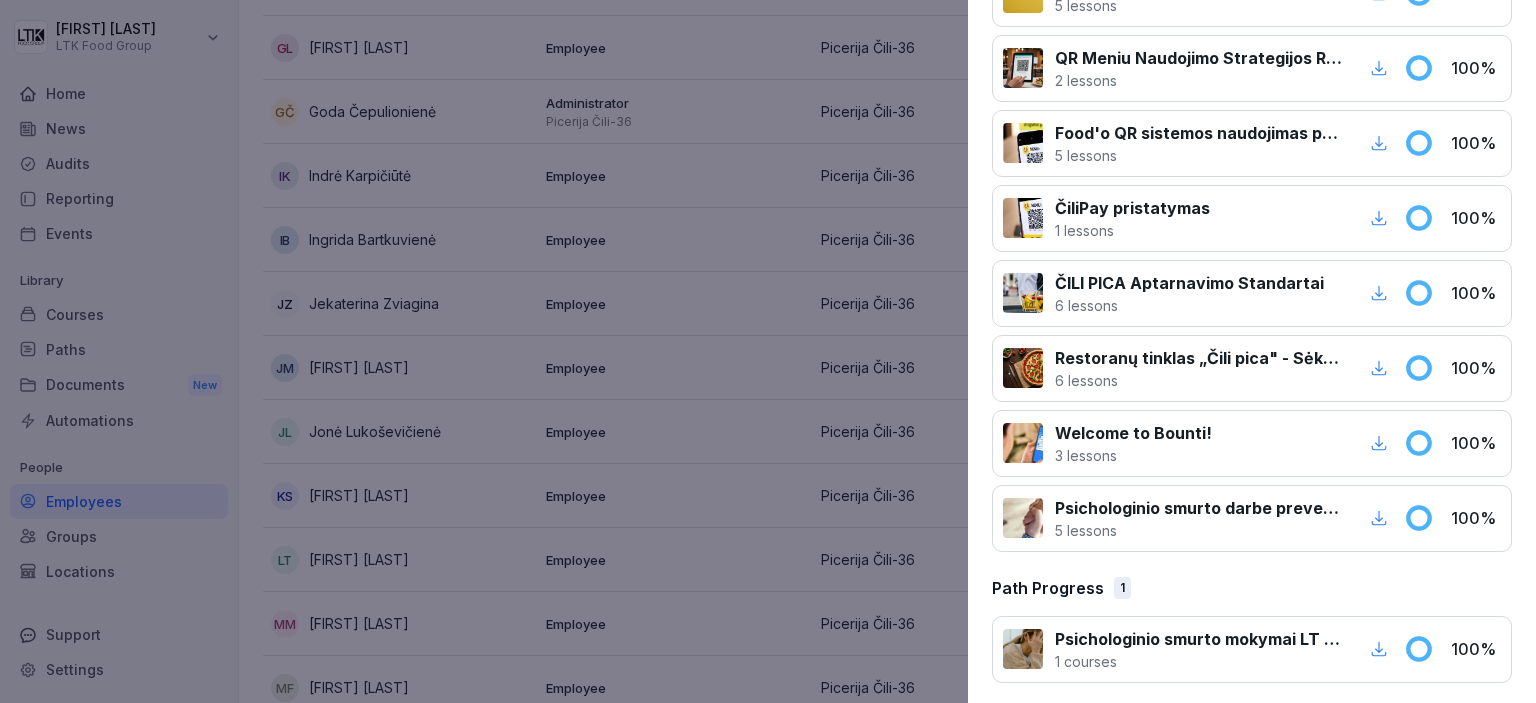 click at bounding box center [768, 351] 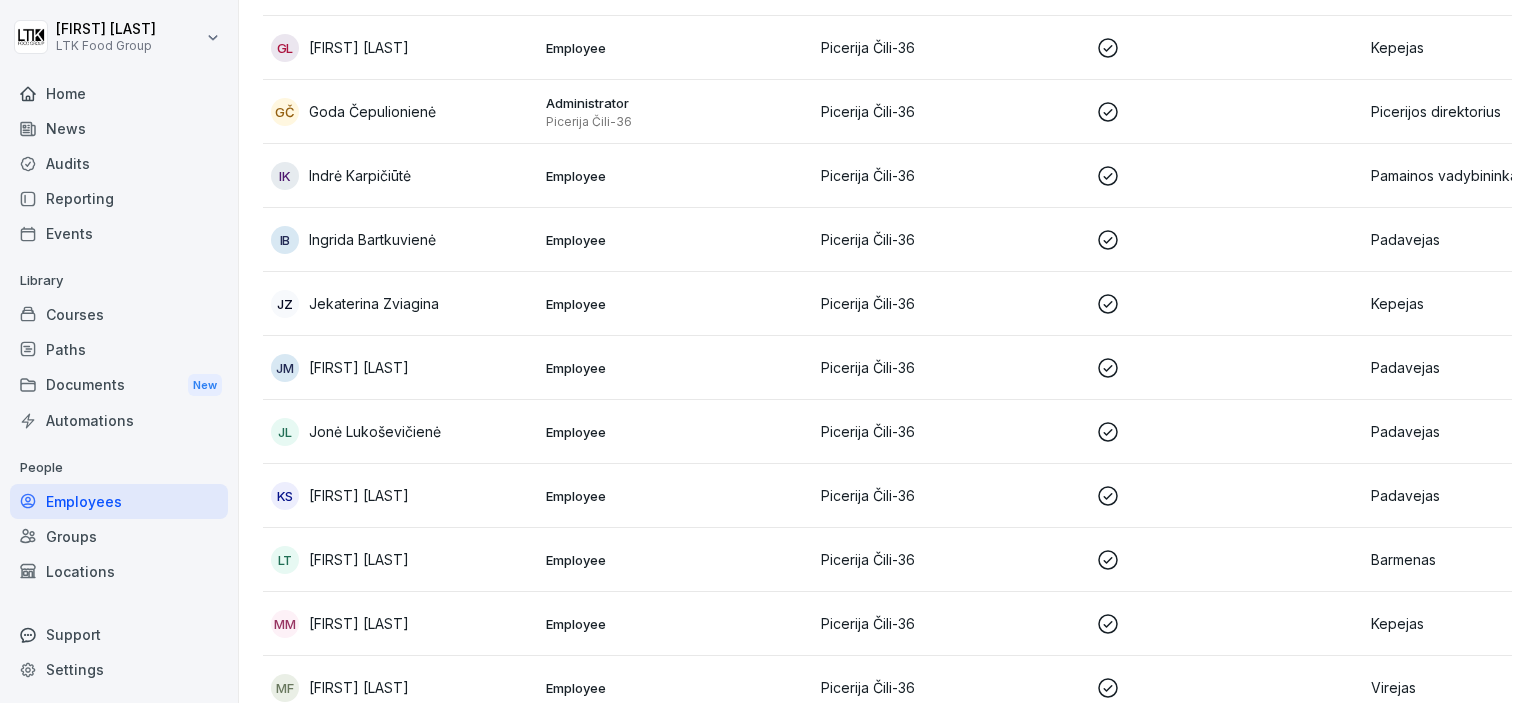 click on "[FIRST] [LAST]" at bounding box center [359, 367] 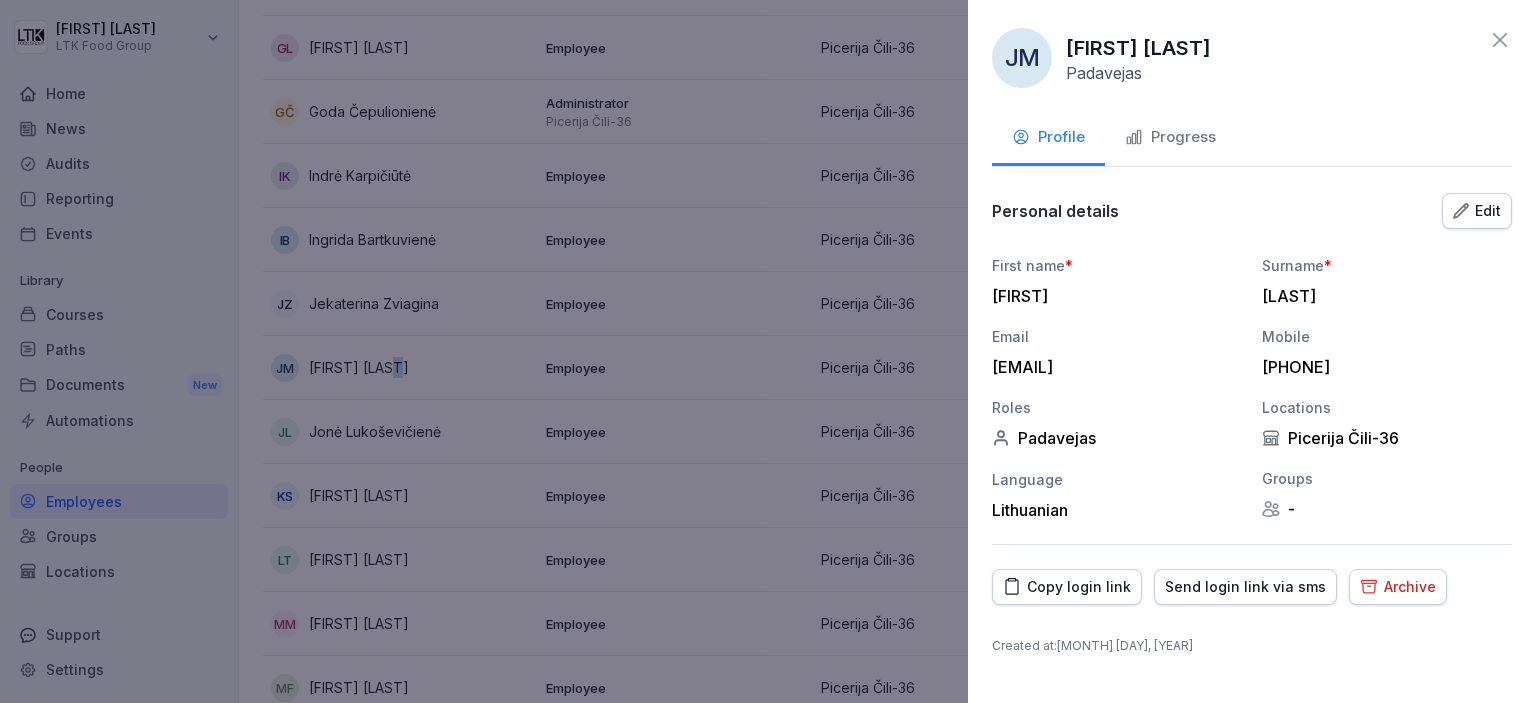 click on "Progress" at bounding box center [1170, 137] 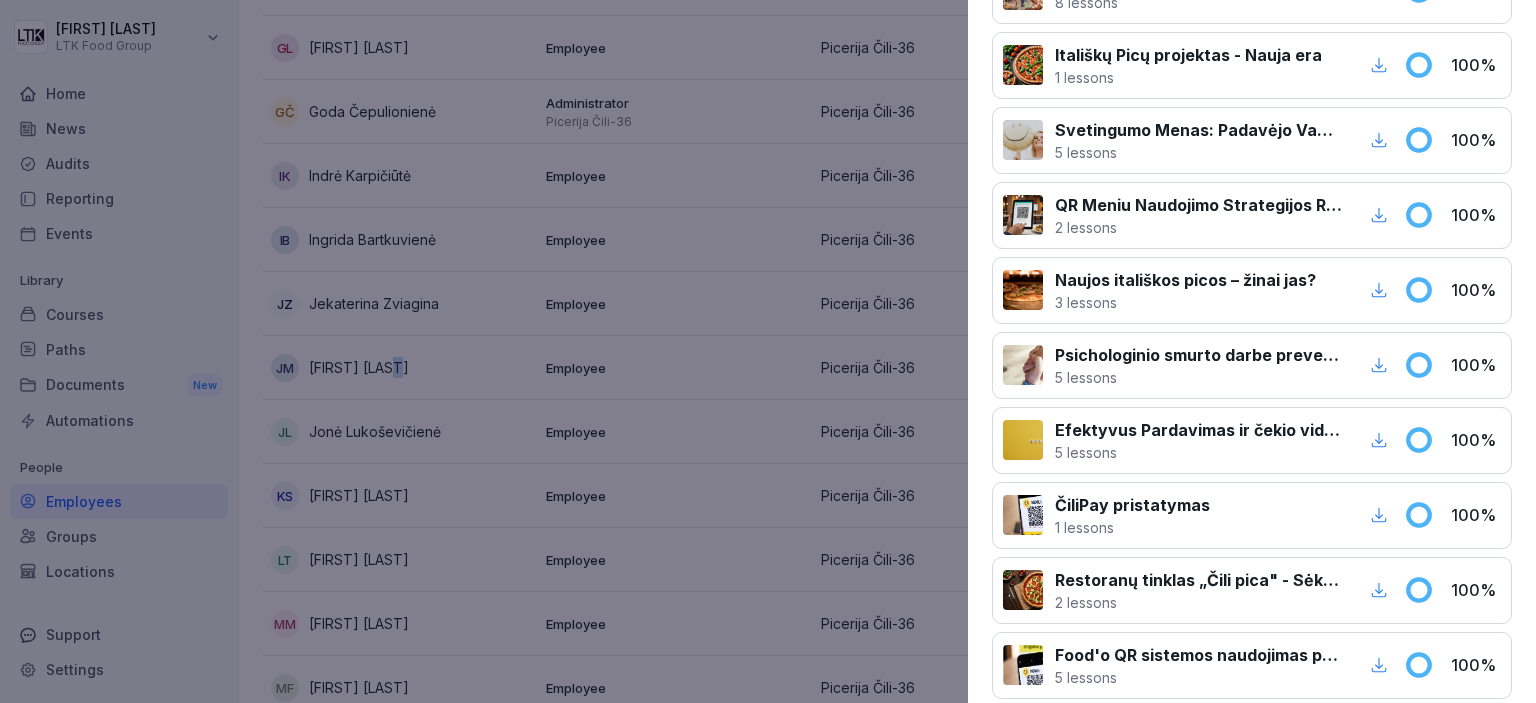 scroll, scrollTop: 1053, scrollLeft: 0, axis: vertical 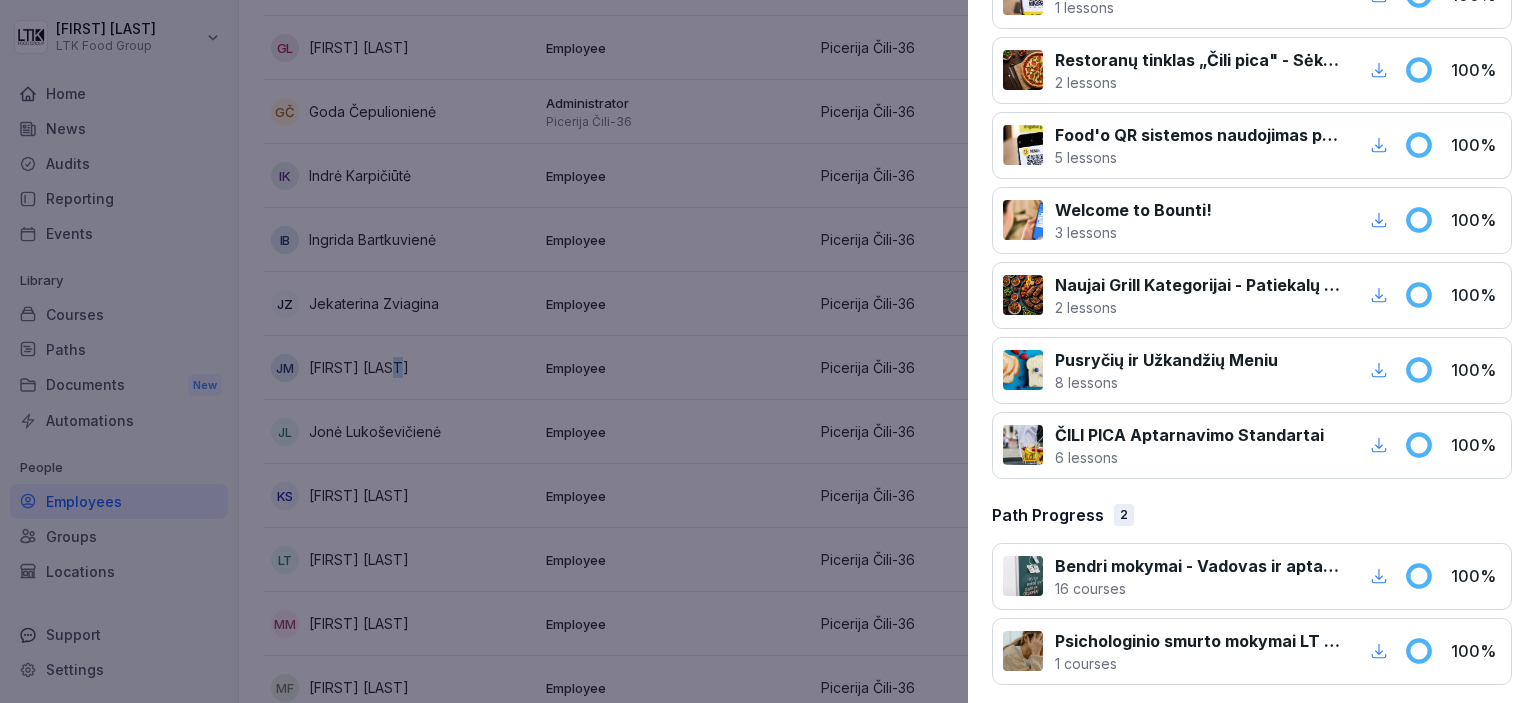 click at bounding box center [768, 351] 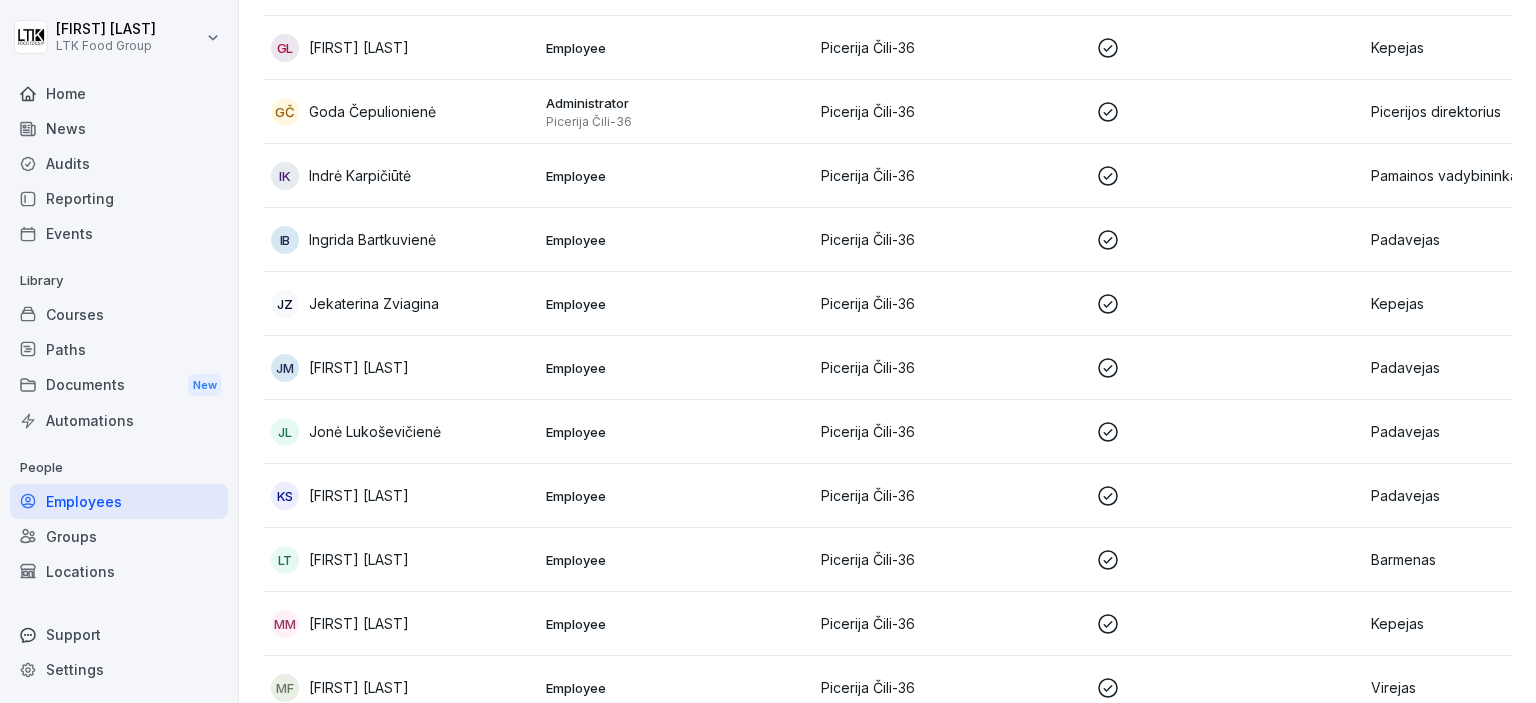 click on "[COUNTRY_CODE] [FIRST] [LAST]" at bounding box center [400, 560] 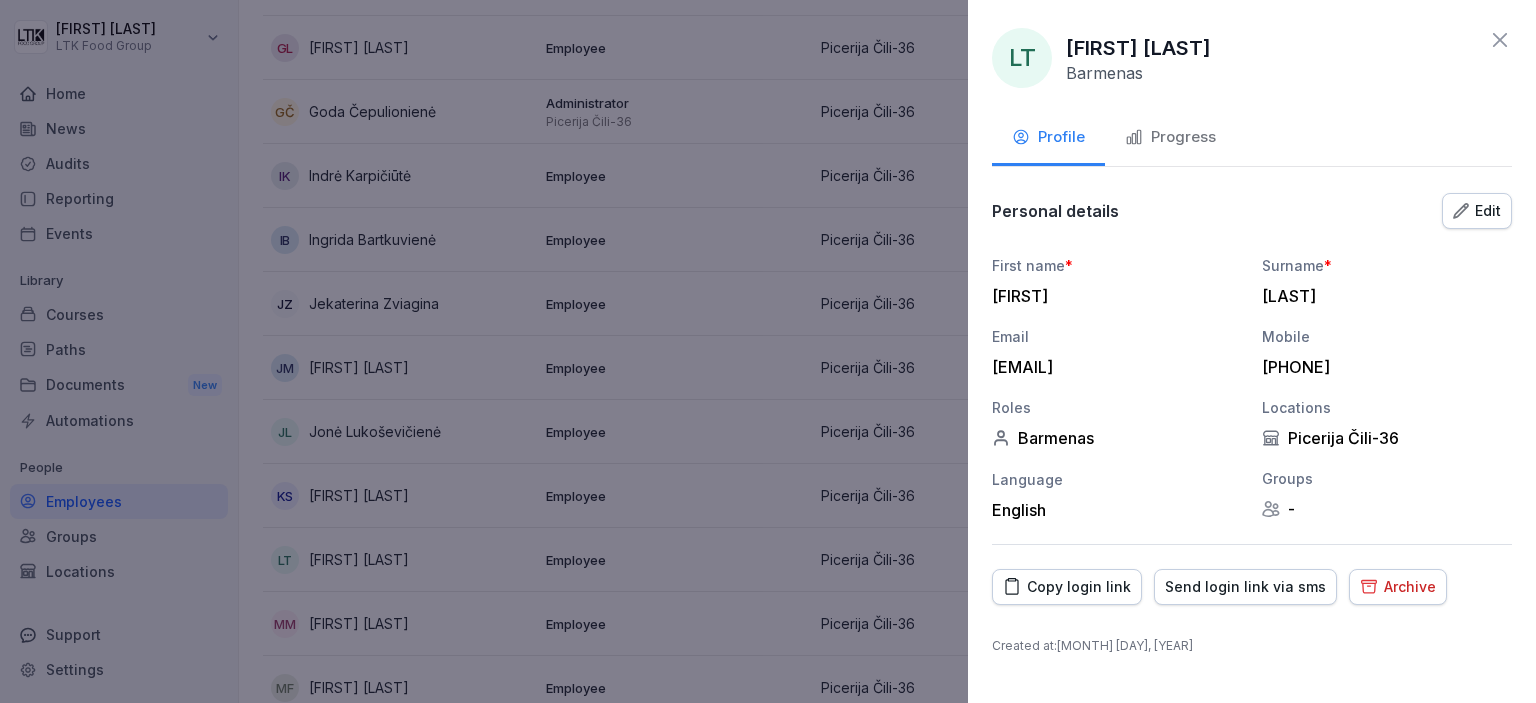 click on "Progress" at bounding box center [1170, 137] 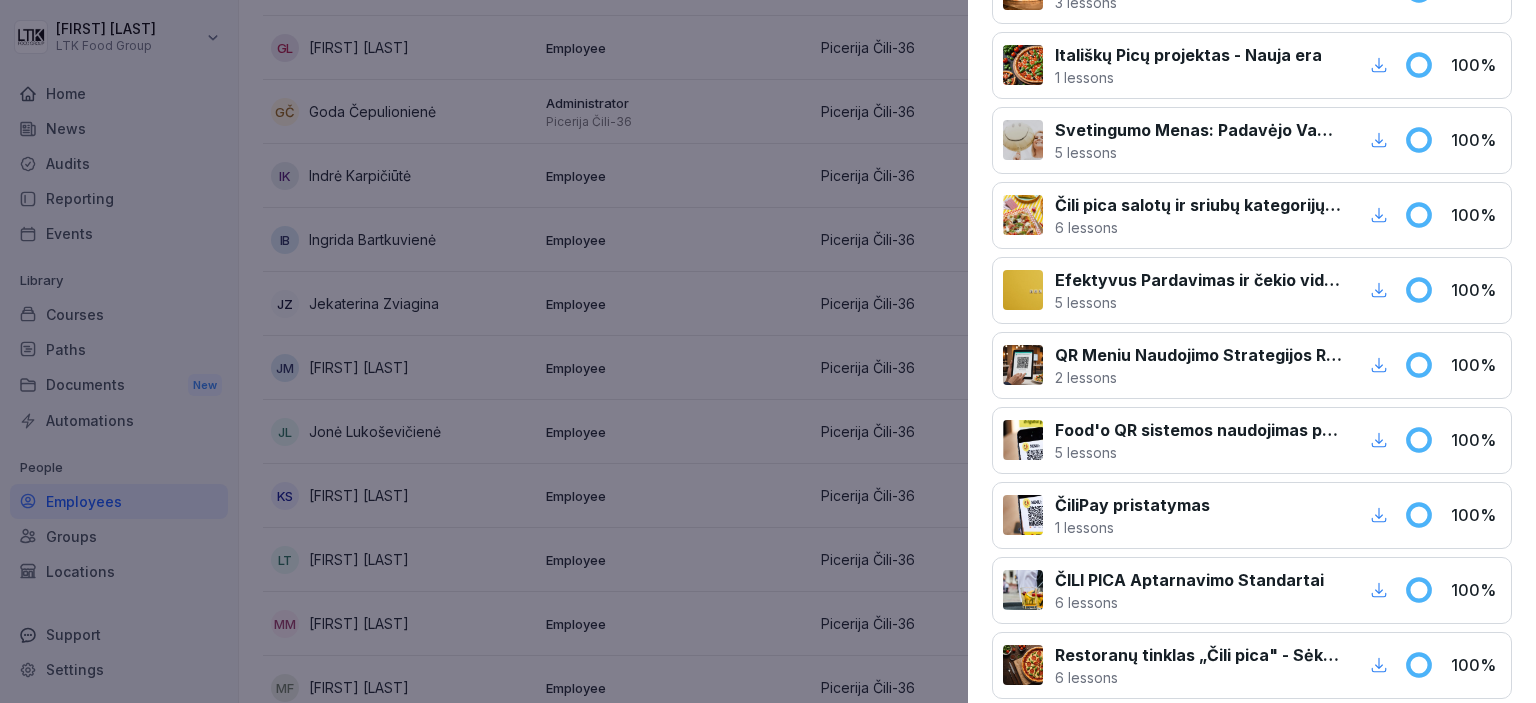 scroll, scrollTop: 830, scrollLeft: 0, axis: vertical 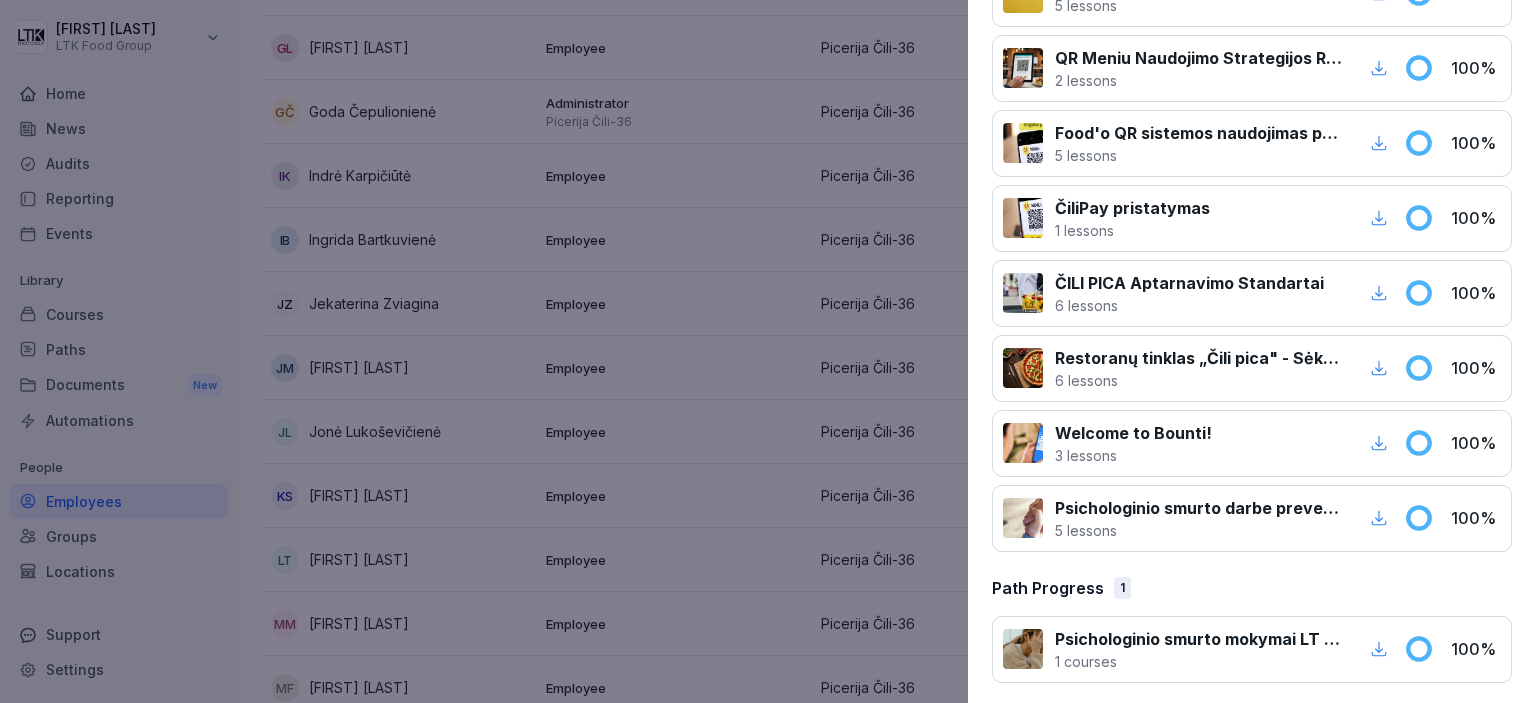 drag, startPoint x: 528, startPoint y: 446, endPoint x: 508, endPoint y: 425, distance: 29 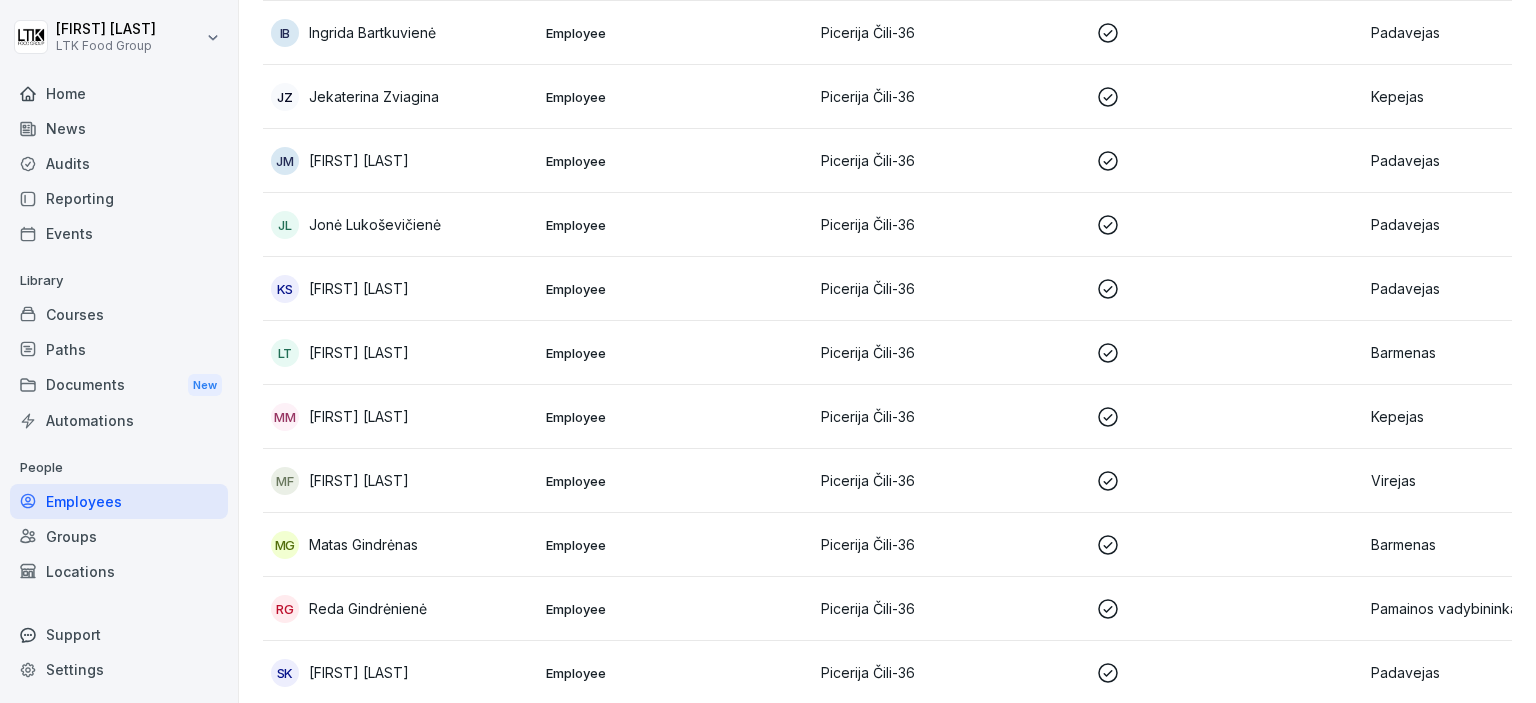 scroll, scrollTop: 800, scrollLeft: 0, axis: vertical 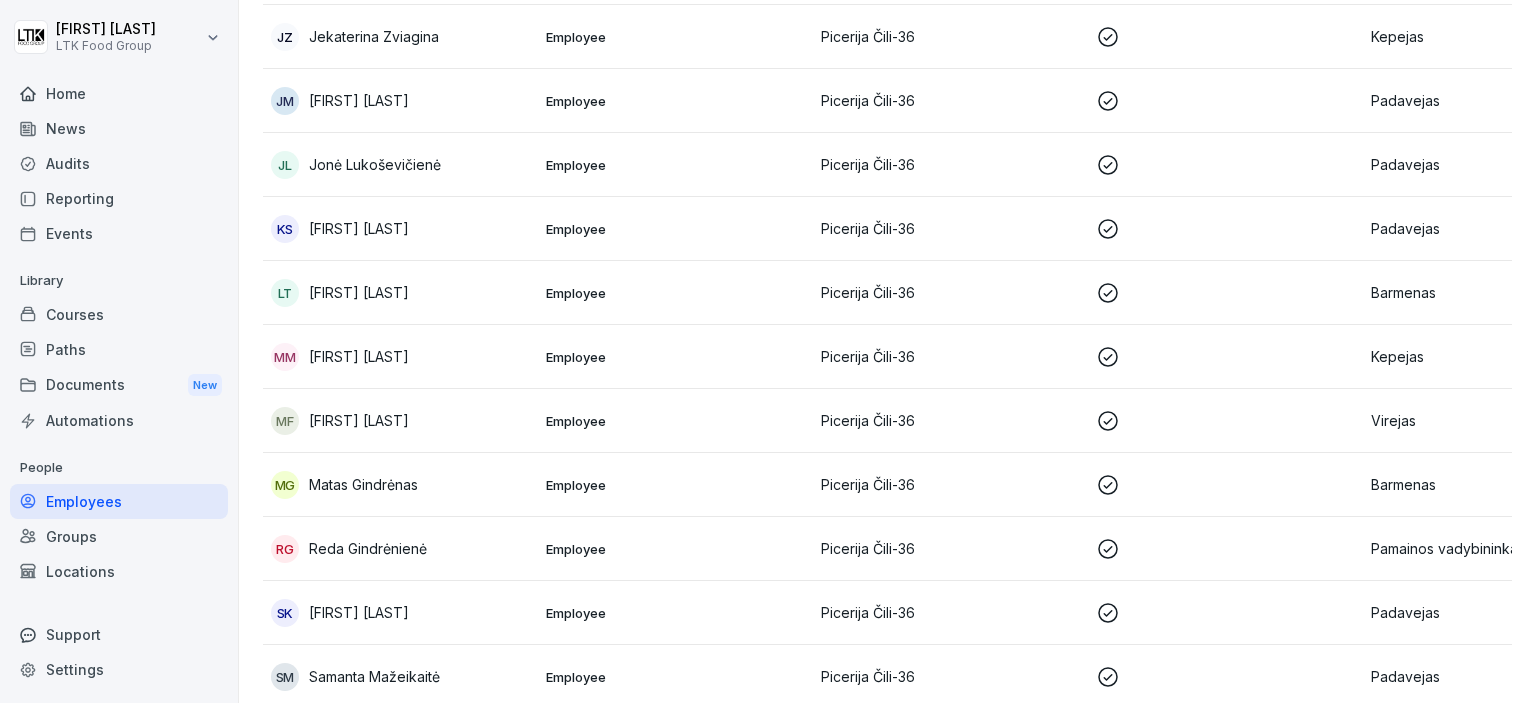 click on "[FIRST] [LAST]" at bounding box center [359, 612] 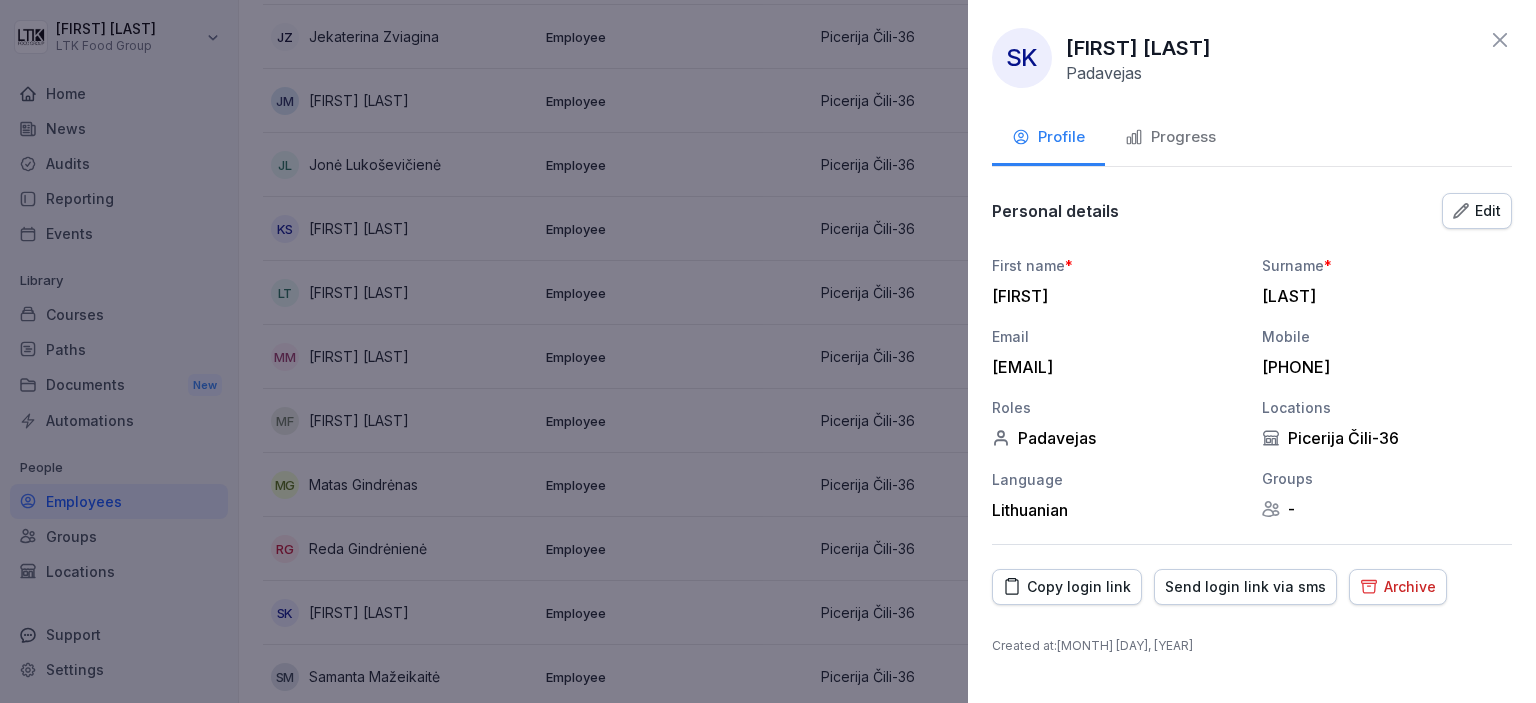 click on "Progress" at bounding box center (1170, 137) 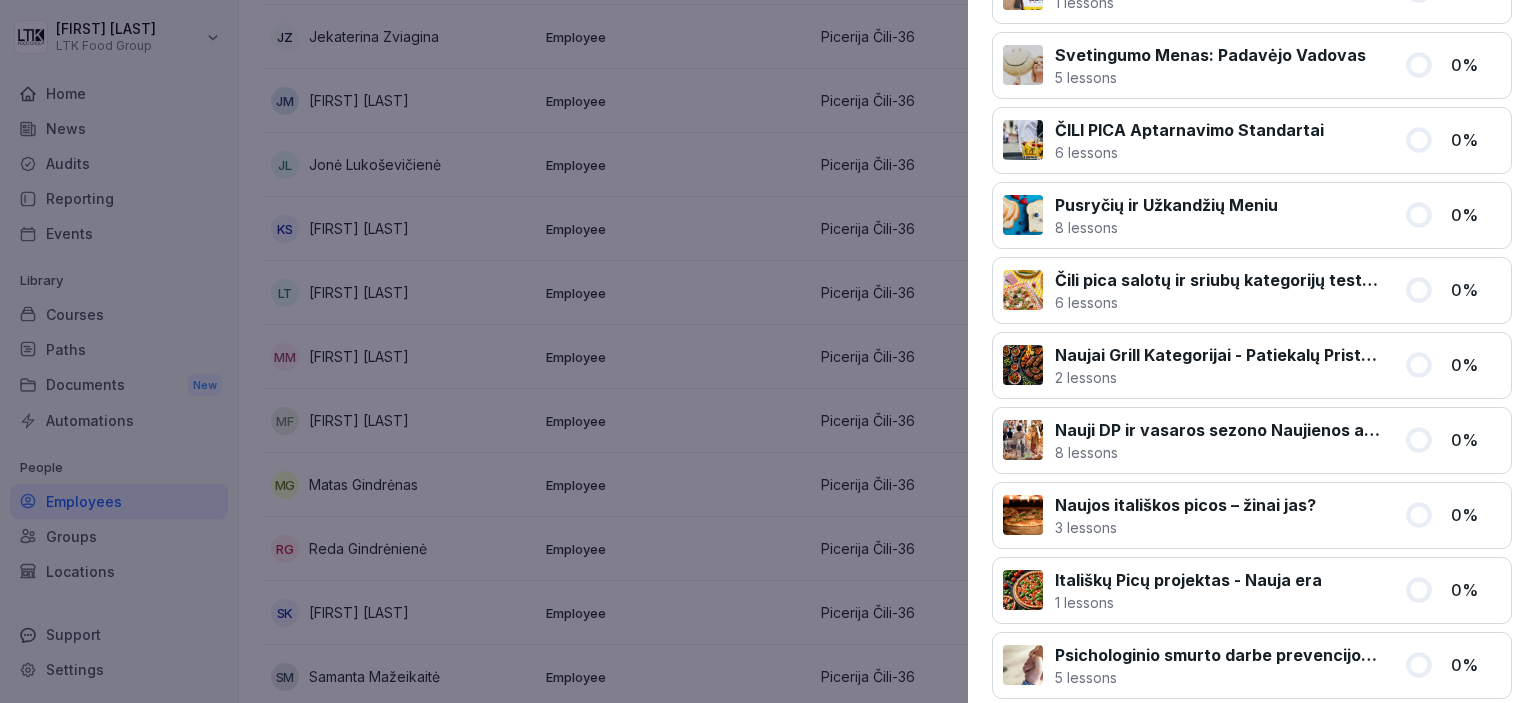 scroll, scrollTop: 1053, scrollLeft: 0, axis: vertical 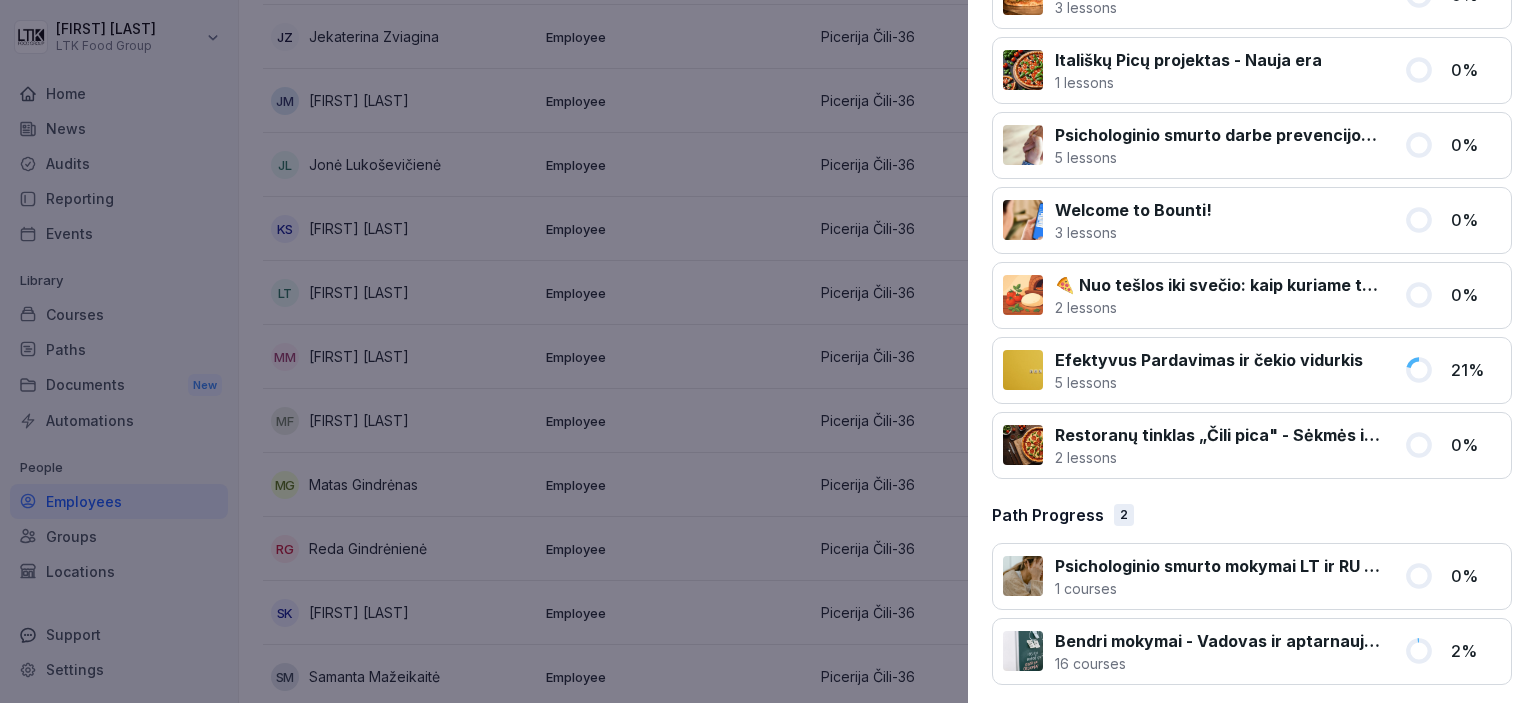 click at bounding box center (768, 351) 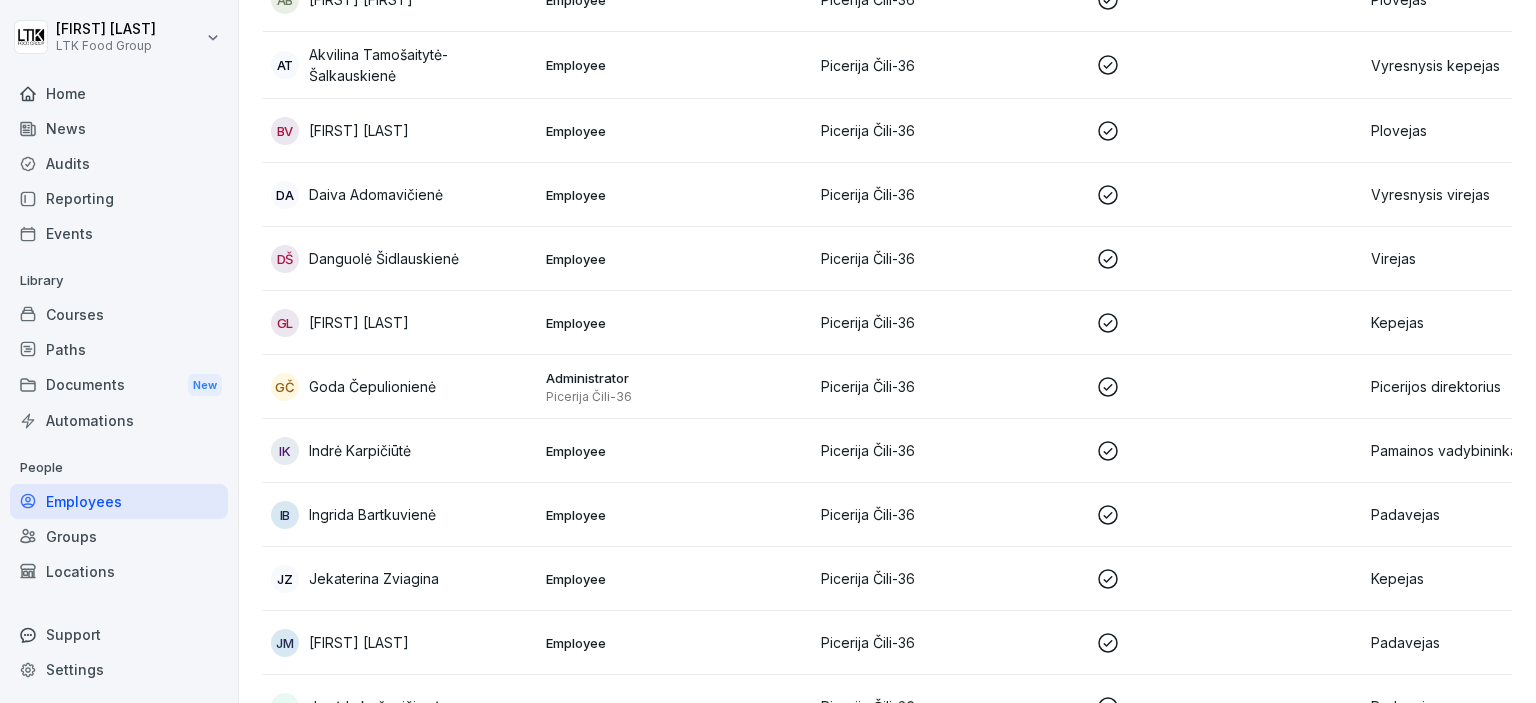 scroll, scrollTop: 0, scrollLeft: 0, axis: both 